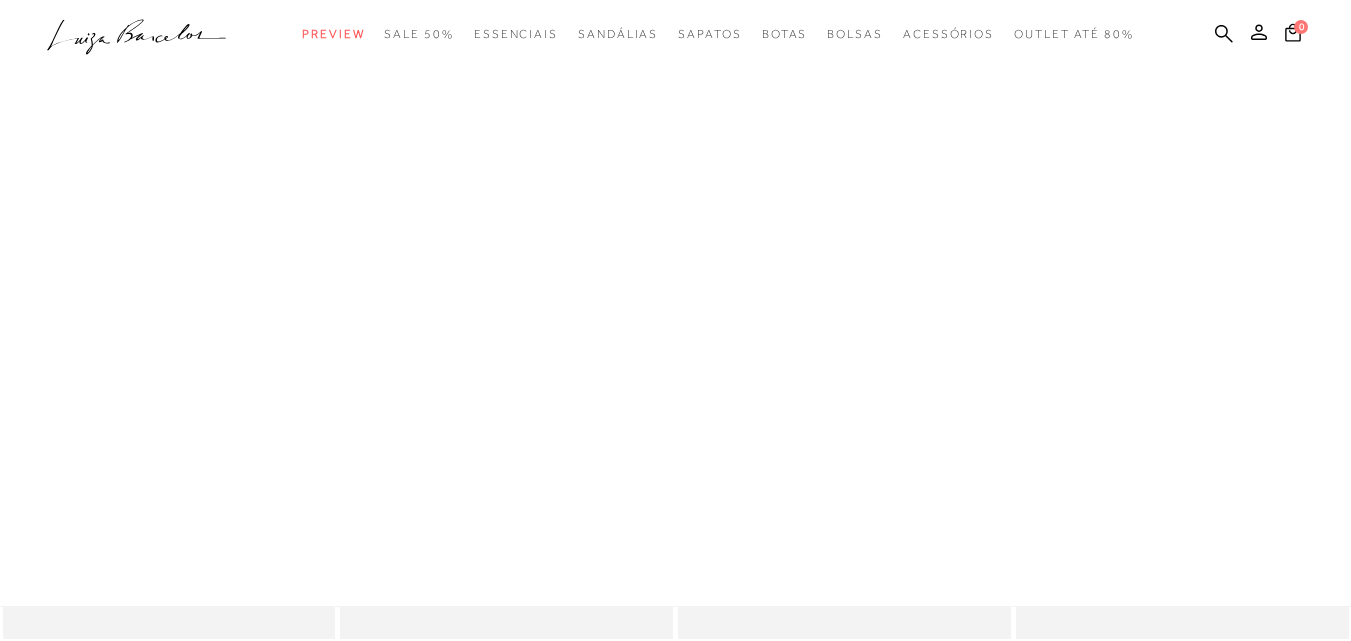 scroll, scrollTop: 0, scrollLeft: 0, axis: both 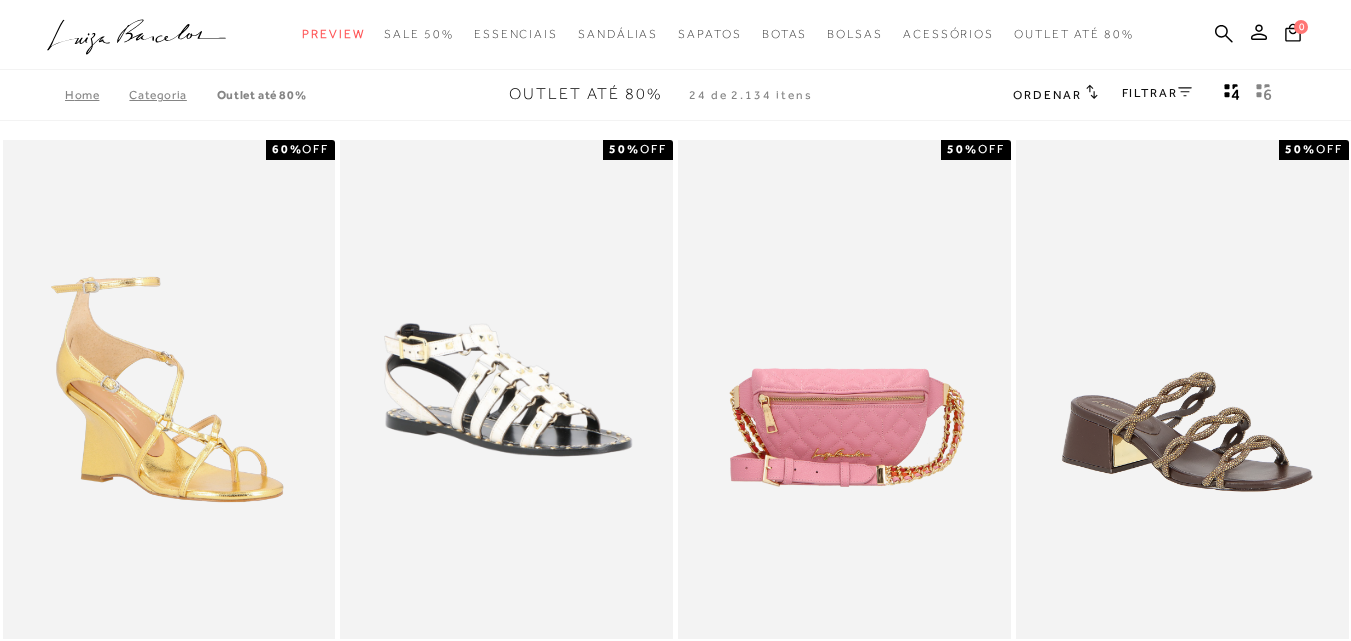 click on "FILTRAR" at bounding box center (1157, 93) 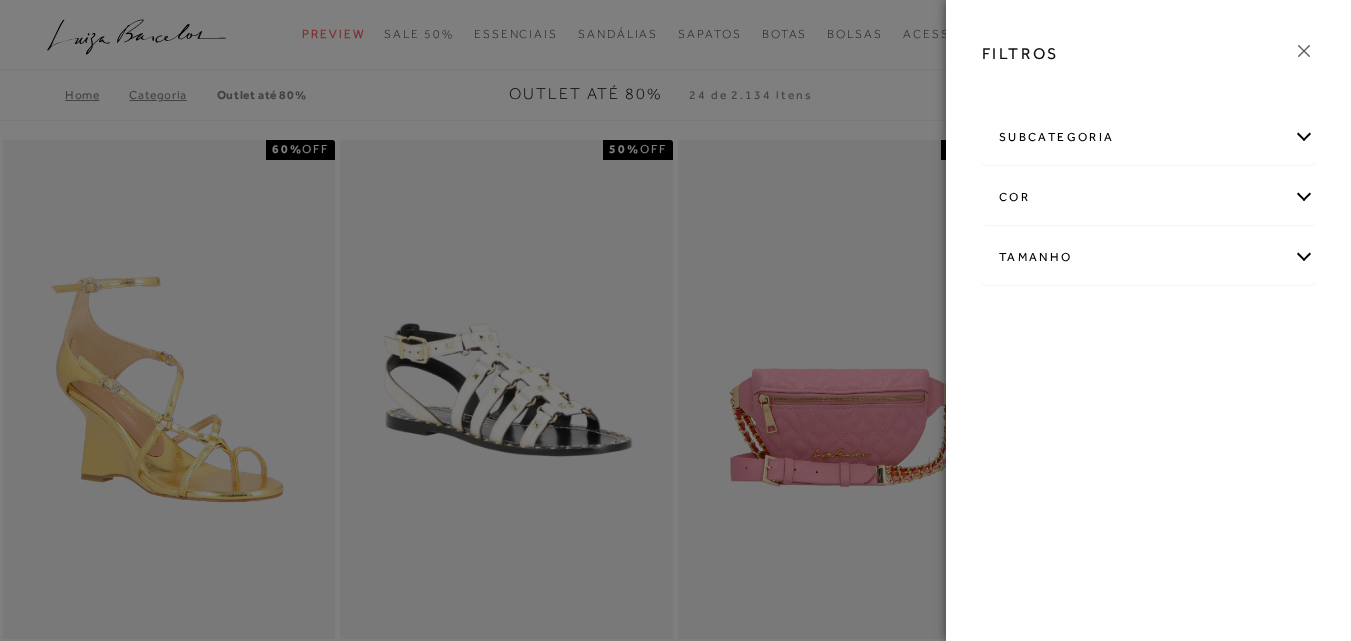 click on "cor" at bounding box center [1148, 197] 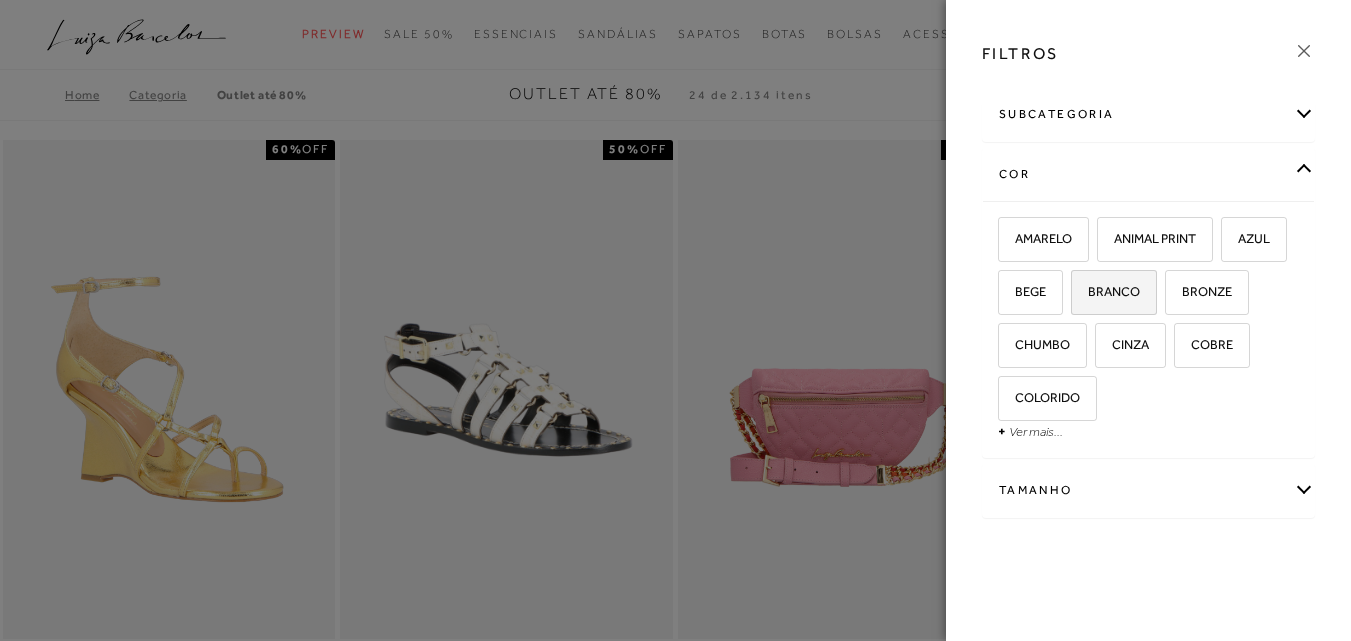 scroll, scrollTop: 30, scrollLeft: 0, axis: vertical 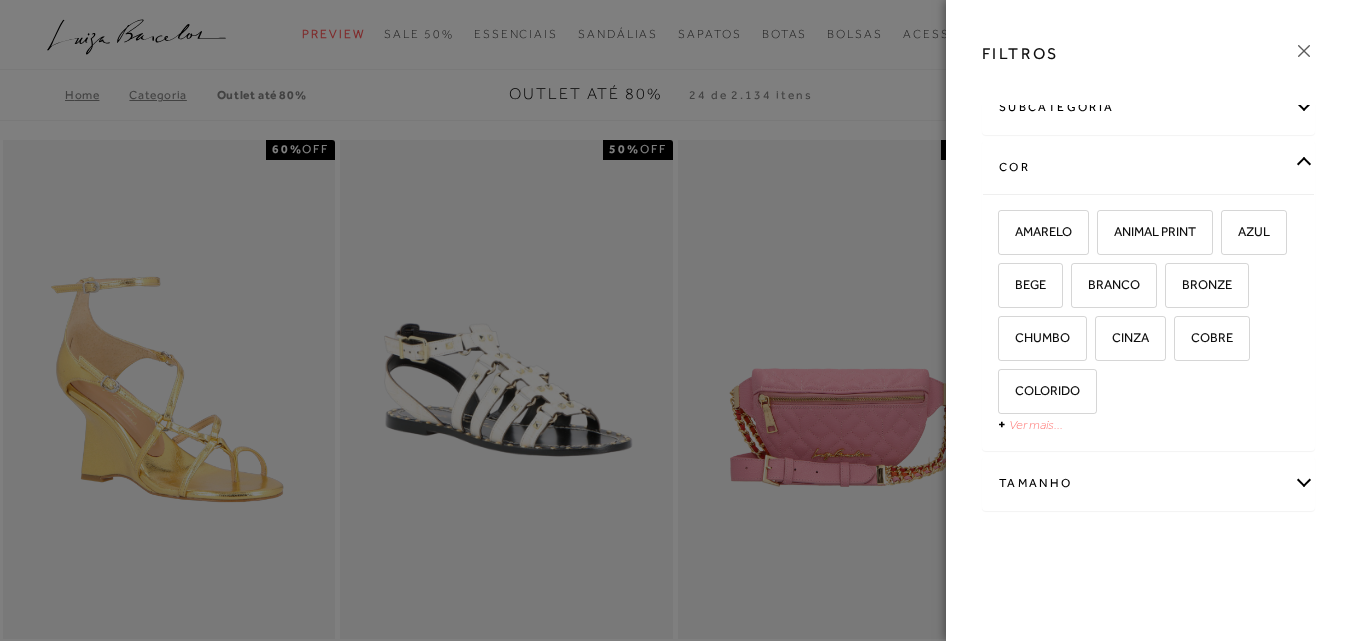 click on "Ver mais..." at bounding box center [1036, 424] 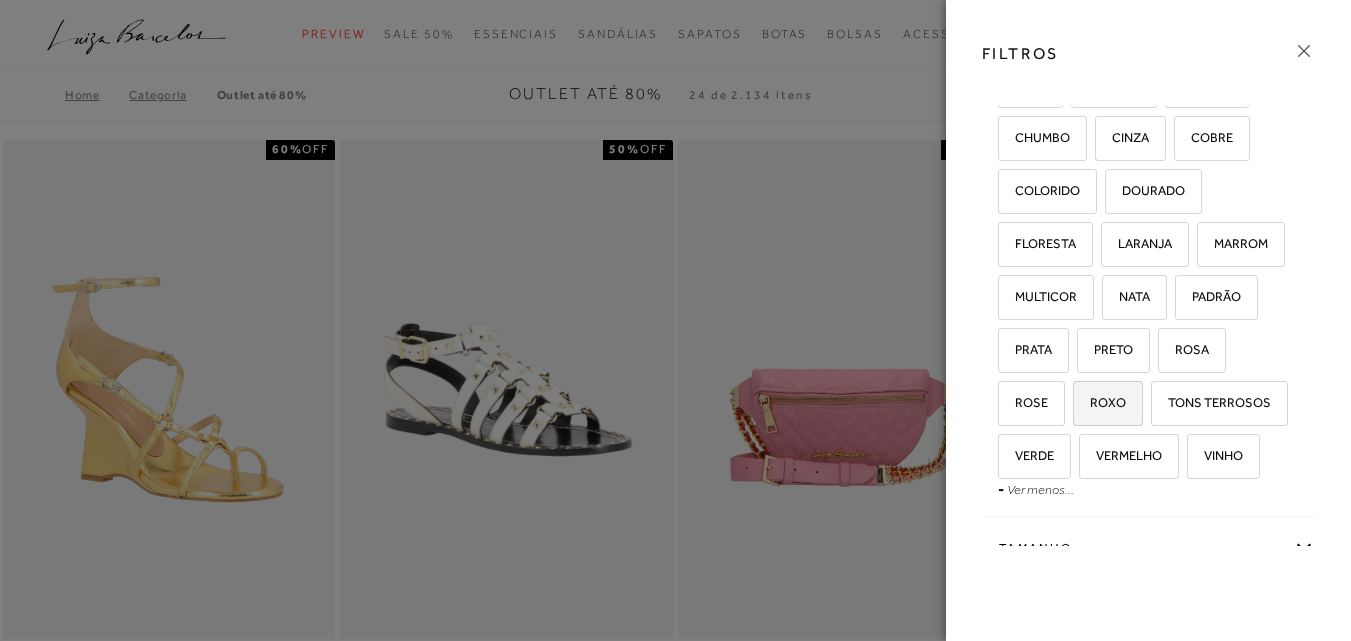 scroll, scrollTop: 330, scrollLeft: 0, axis: vertical 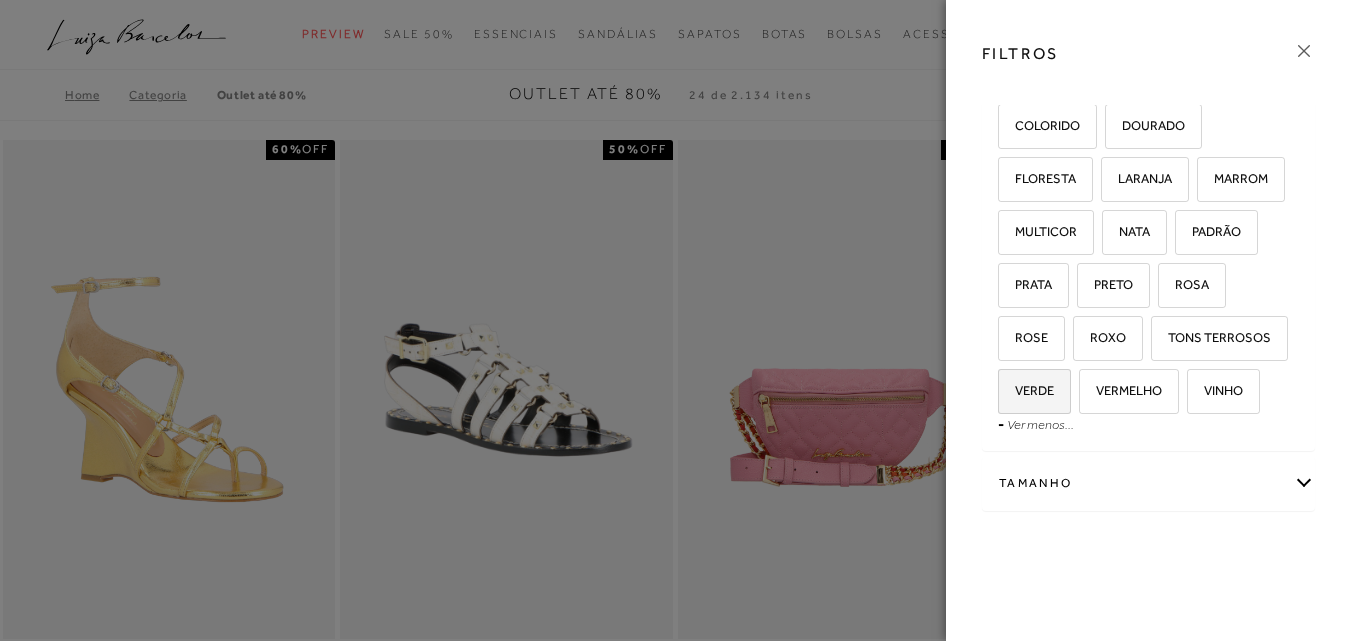 click on "VERDE" at bounding box center [1034, 391] 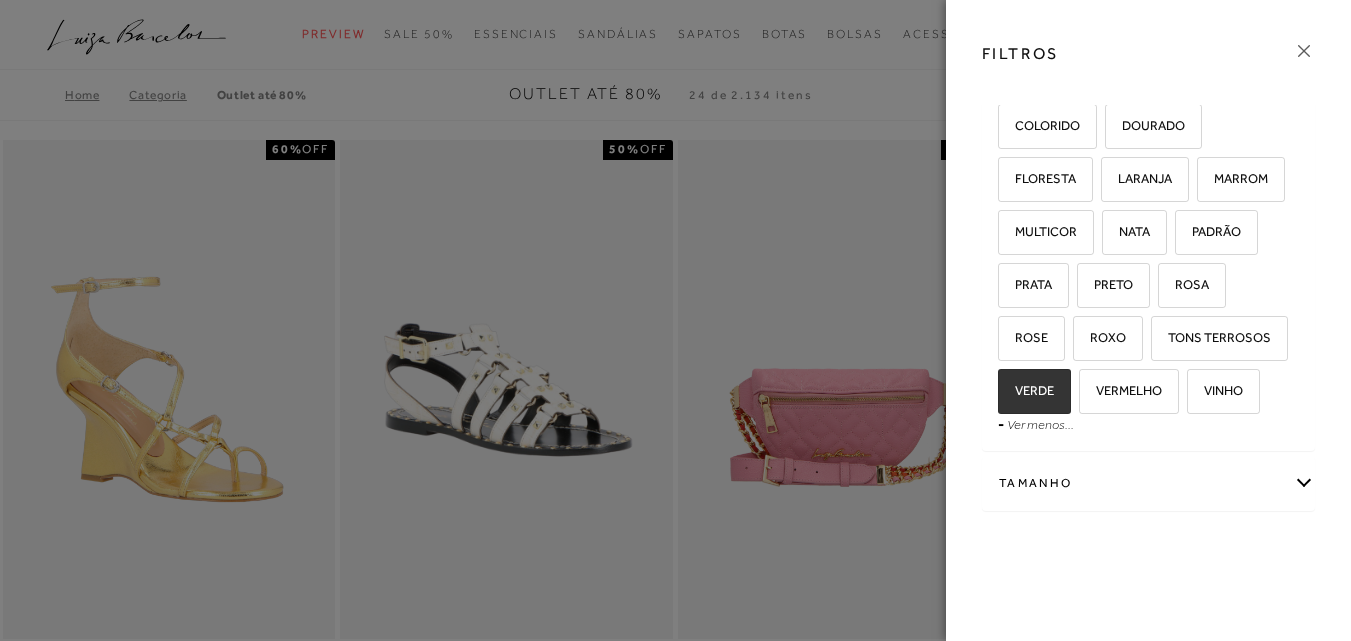 checkbox on "true" 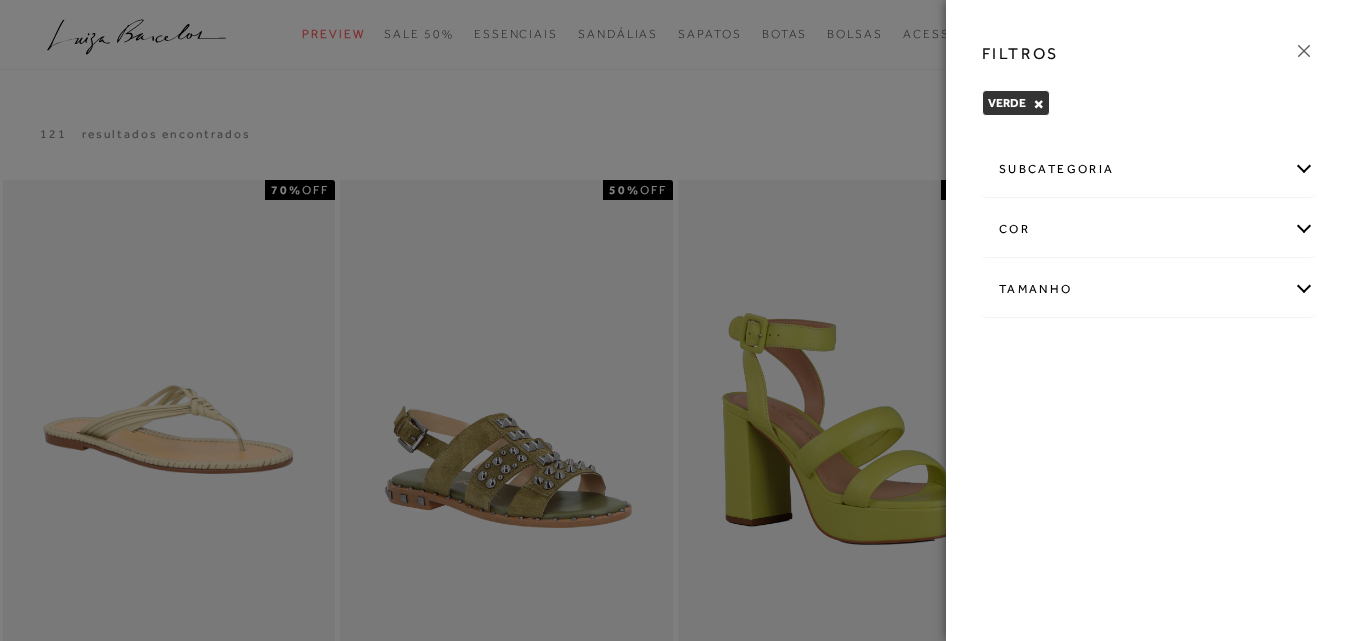 click 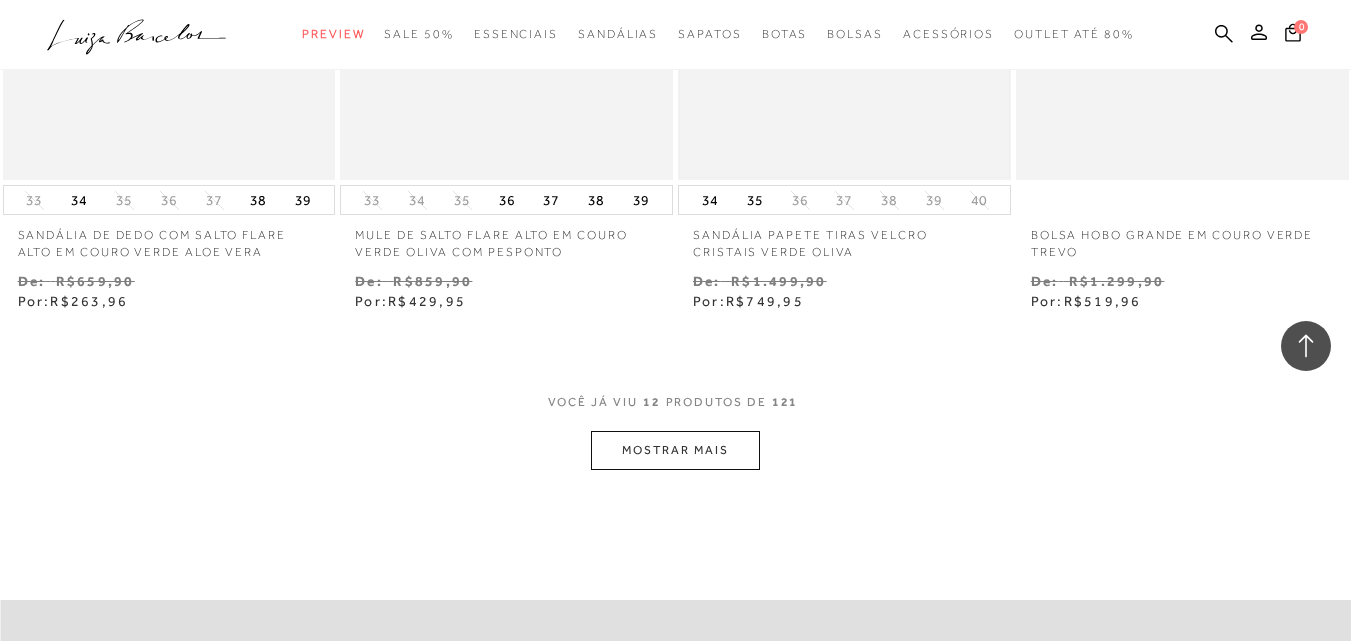 scroll, scrollTop: 1800, scrollLeft: 0, axis: vertical 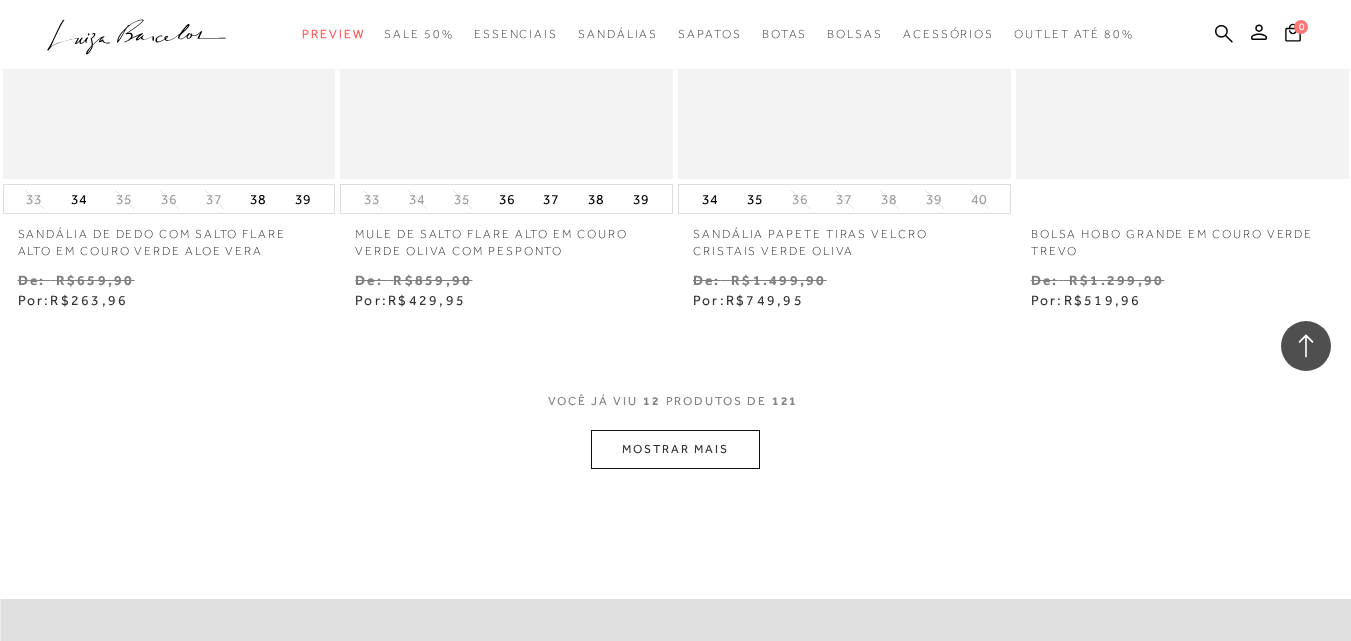 click on "MOSTRAR MAIS" at bounding box center (675, 449) 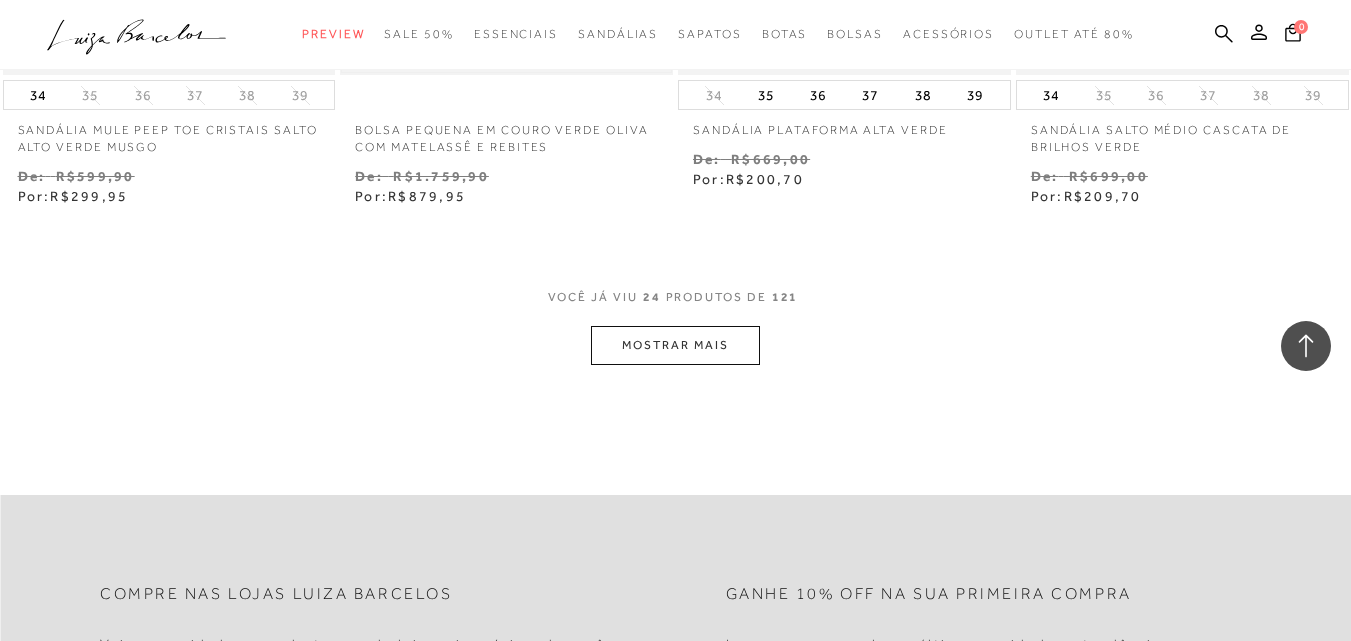 scroll, scrollTop: 3900, scrollLeft: 0, axis: vertical 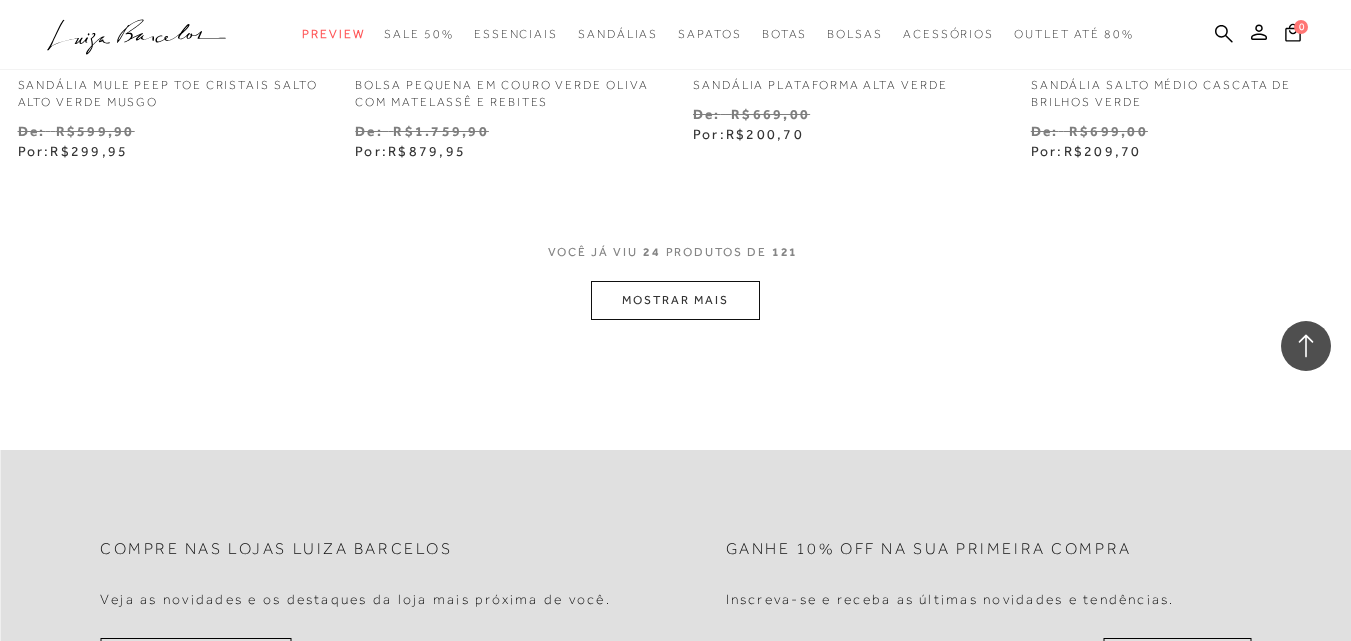 click on "MOSTRAR MAIS" at bounding box center [675, 300] 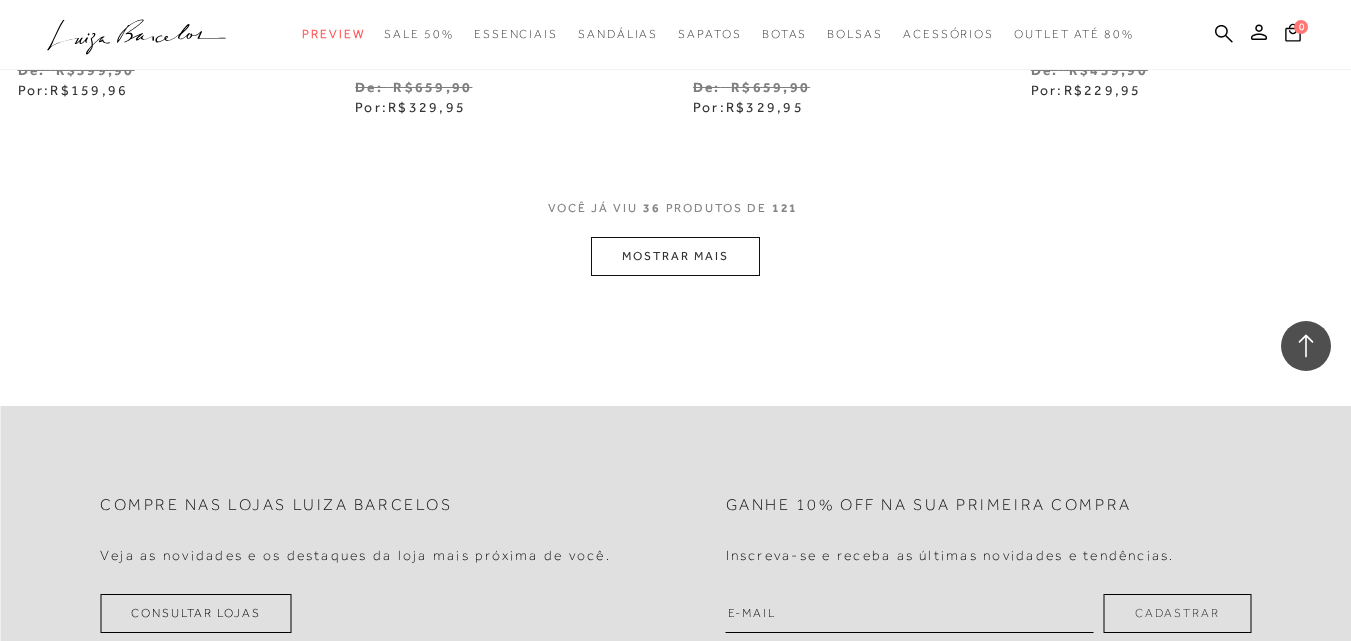 scroll, scrollTop: 5900, scrollLeft: 0, axis: vertical 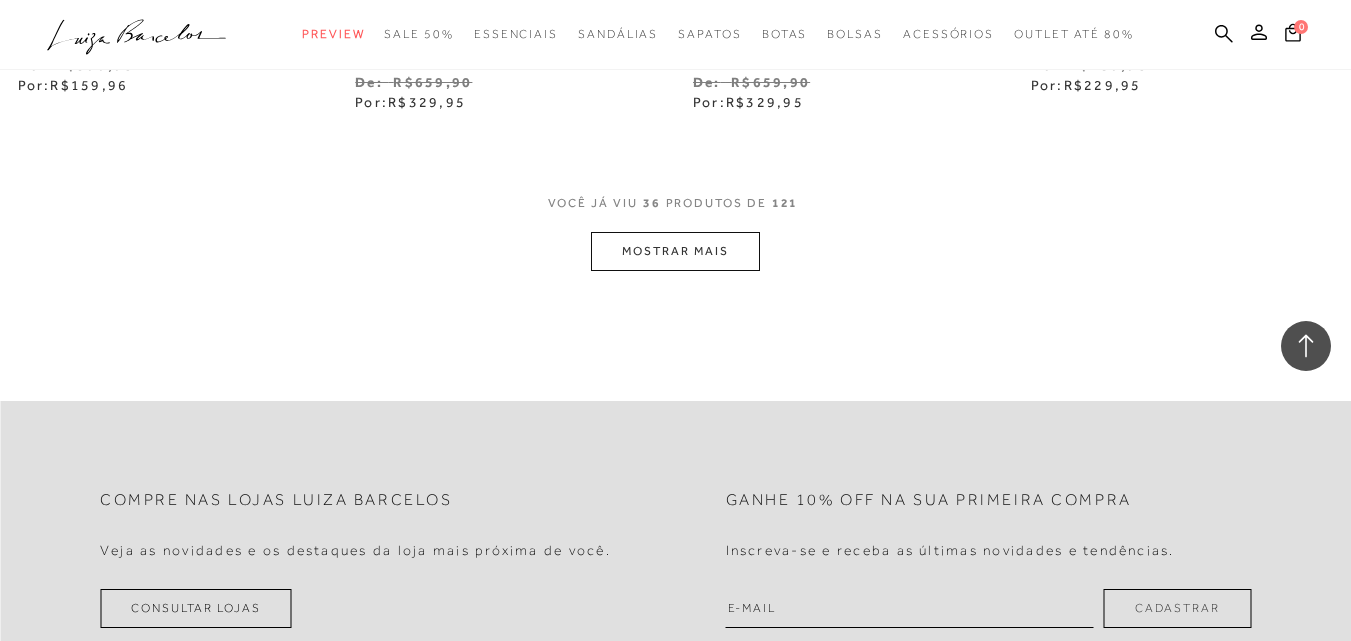 click on "MOSTRAR MAIS" at bounding box center (675, 251) 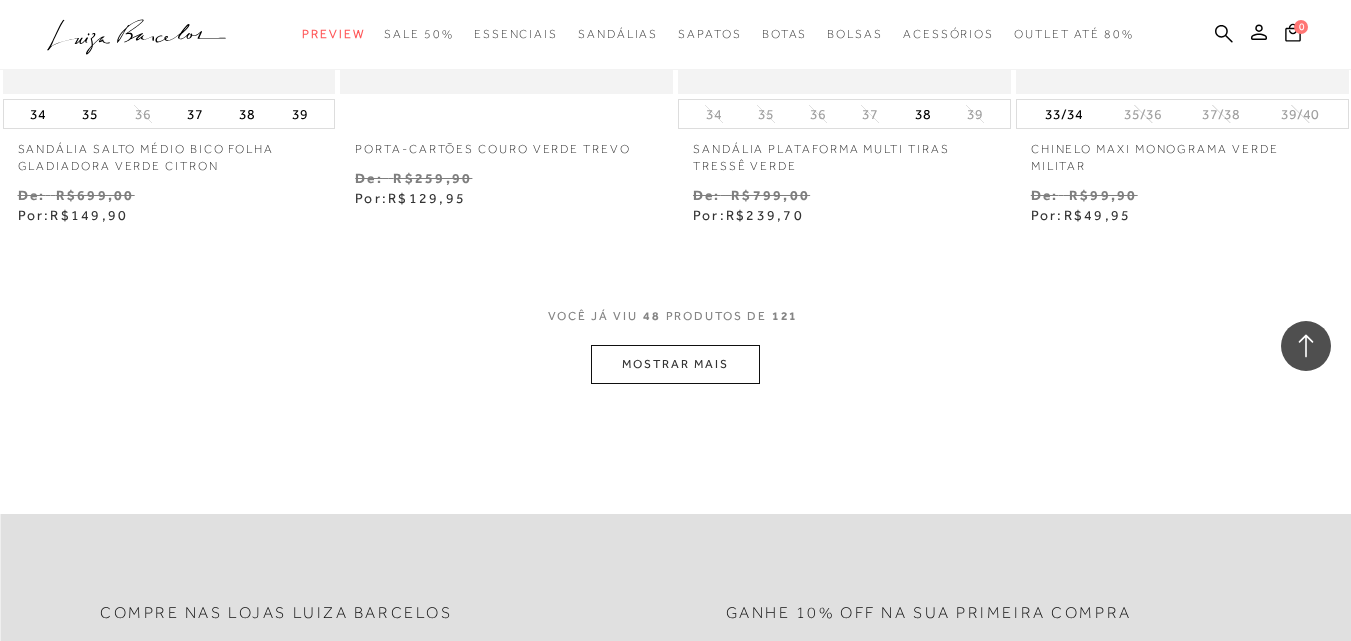 scroll, scrollTop: 7800, scrollLeft: 0, axis: vertical 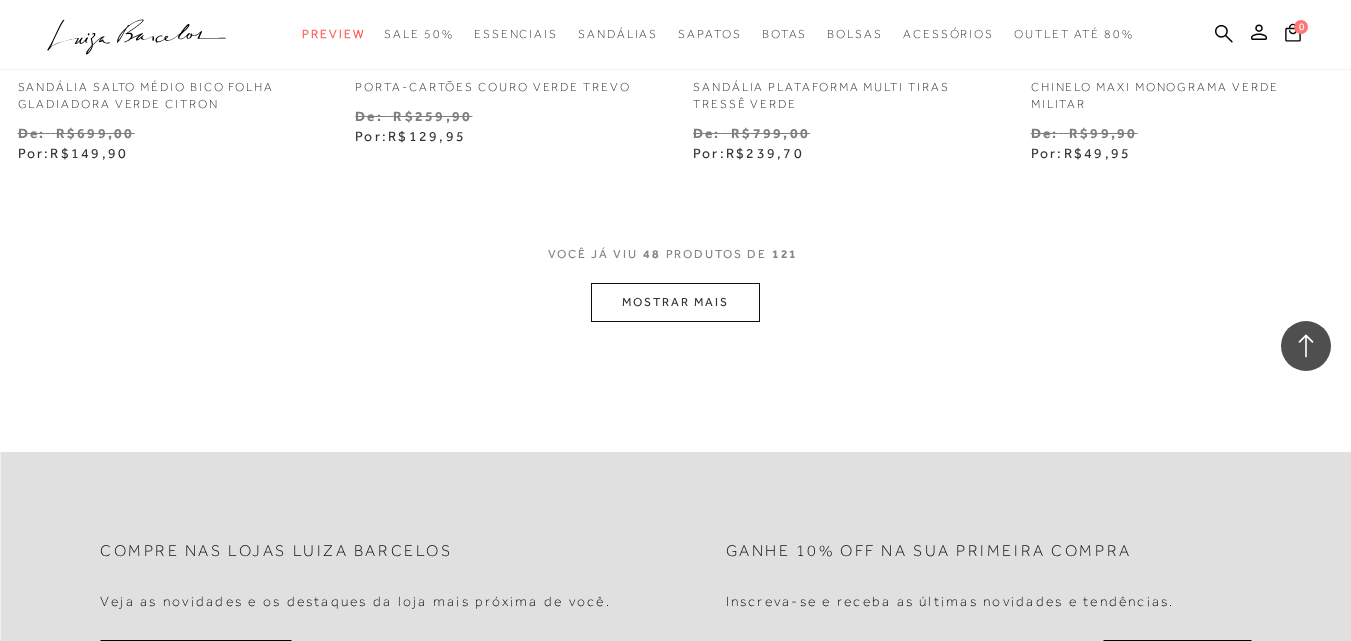 click on "MOSTRAR MAIS" at bounding box center [675, 302] 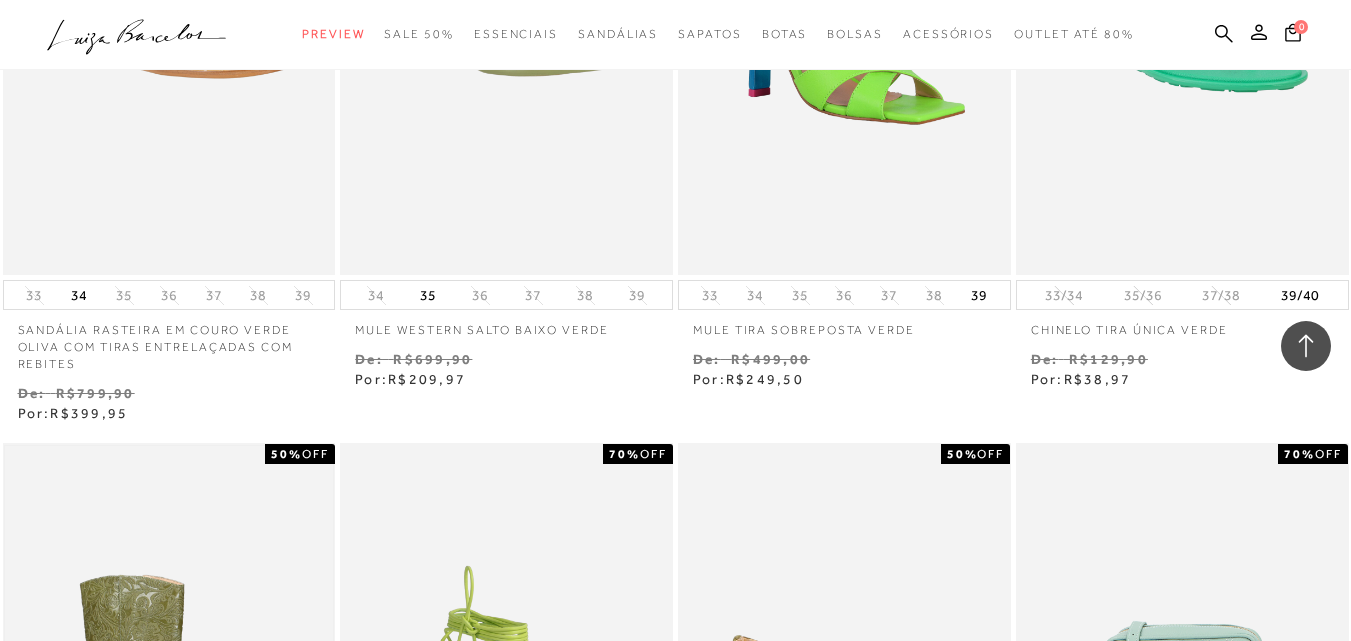 scroll, scrollTop: 8800, scrollLeft: 0, axis: vertical 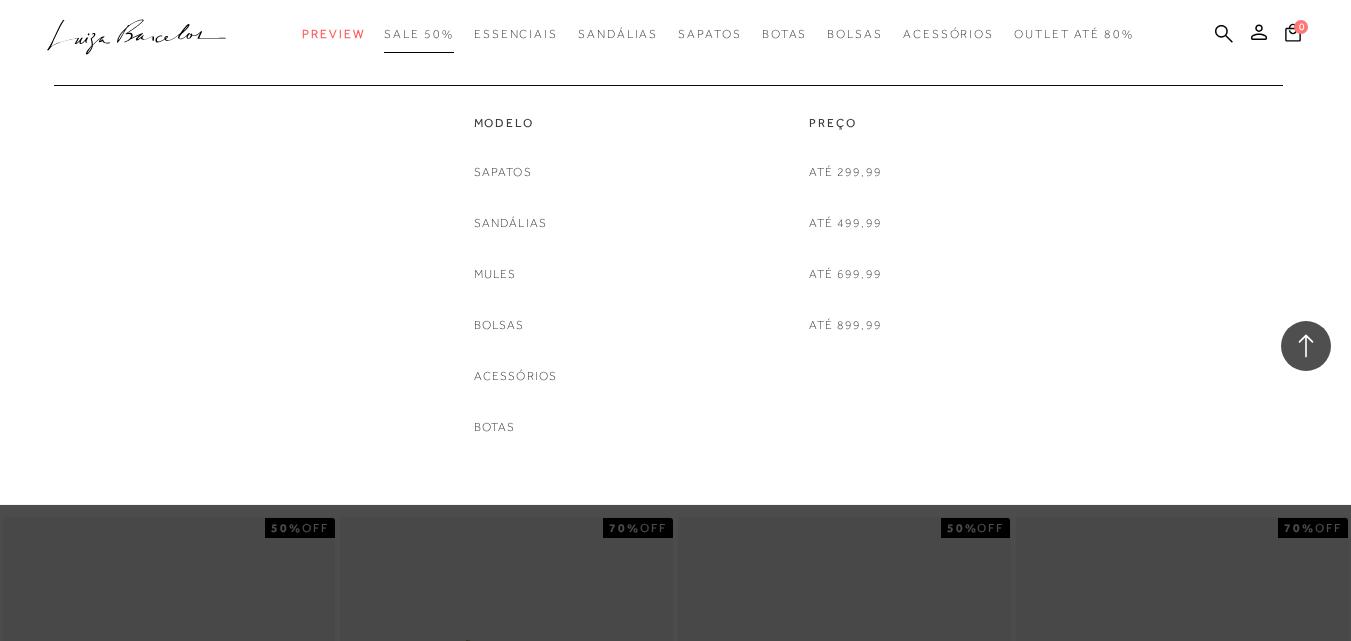 click on "SALE 50%" at bounding box center [418, 34] 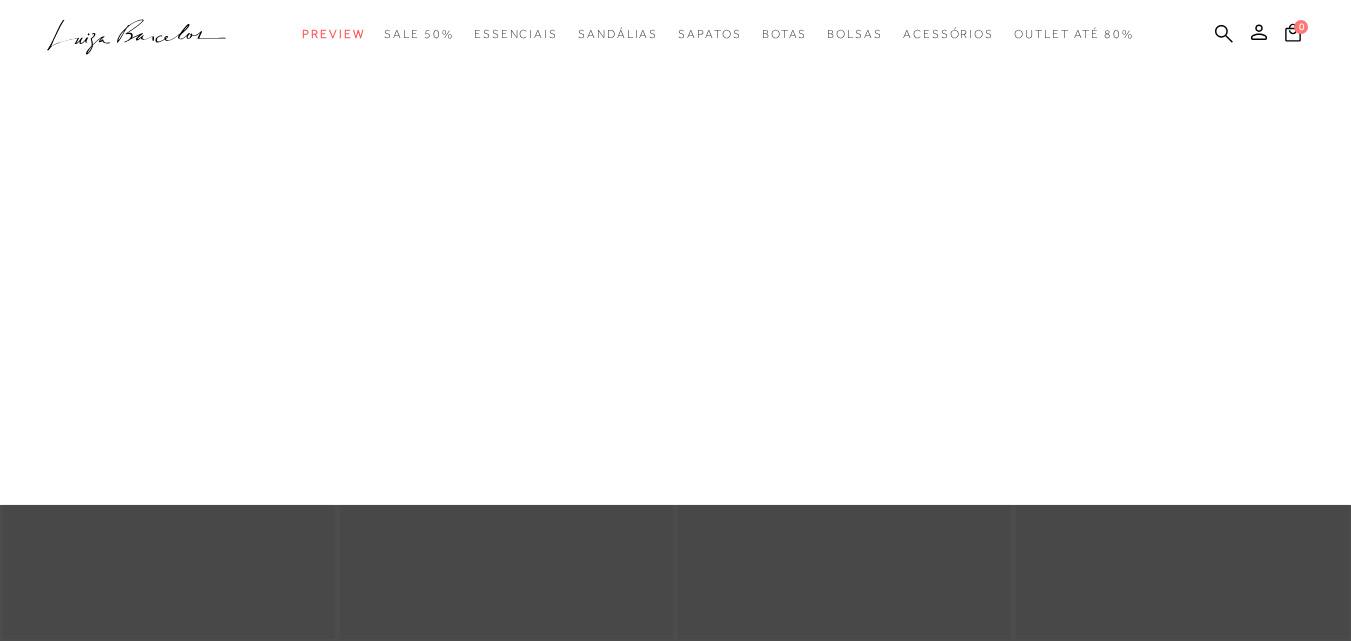 scroll, scrollTop: 0, scrollLeft: 0, axis: both 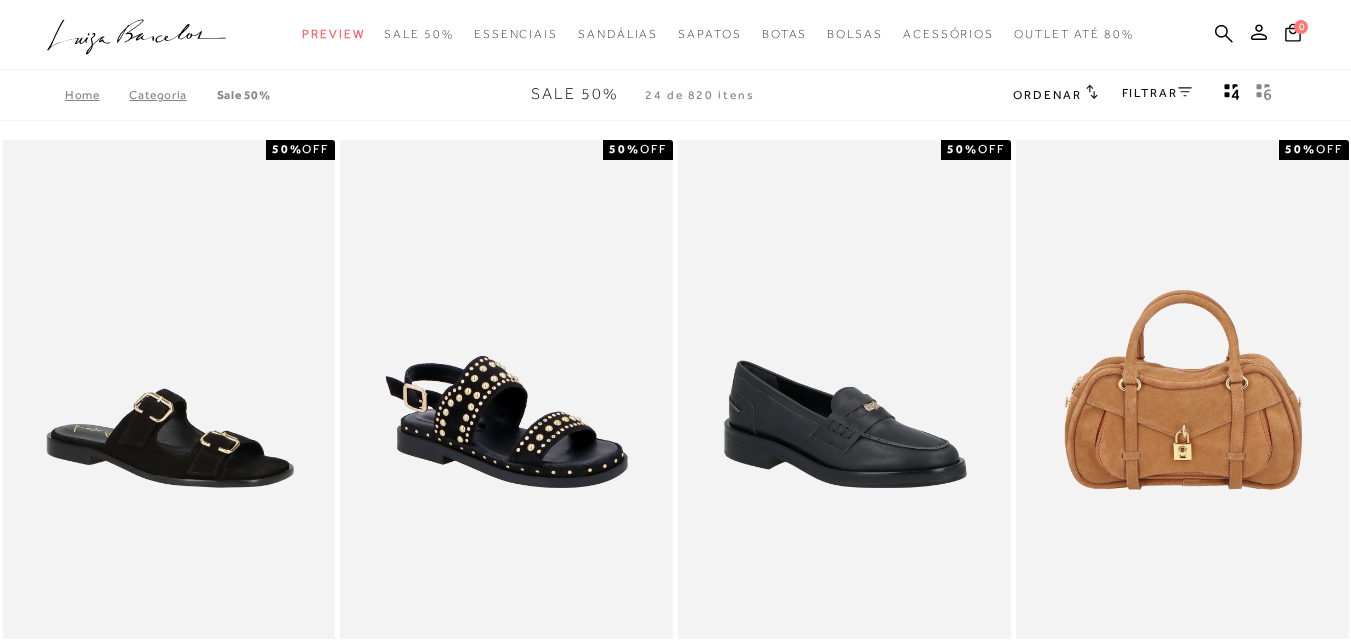 click on "FILTRAR" at bounding box center (1157, 93) 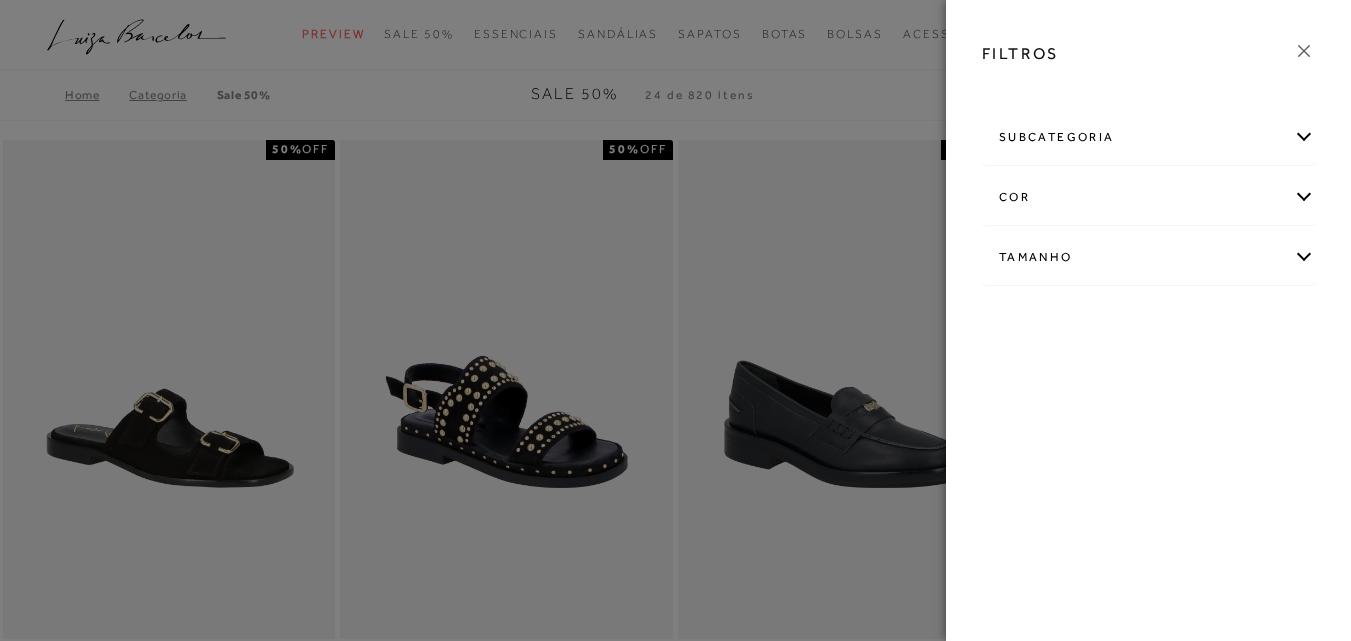click on "cor" at bounding box center [1148, 197] 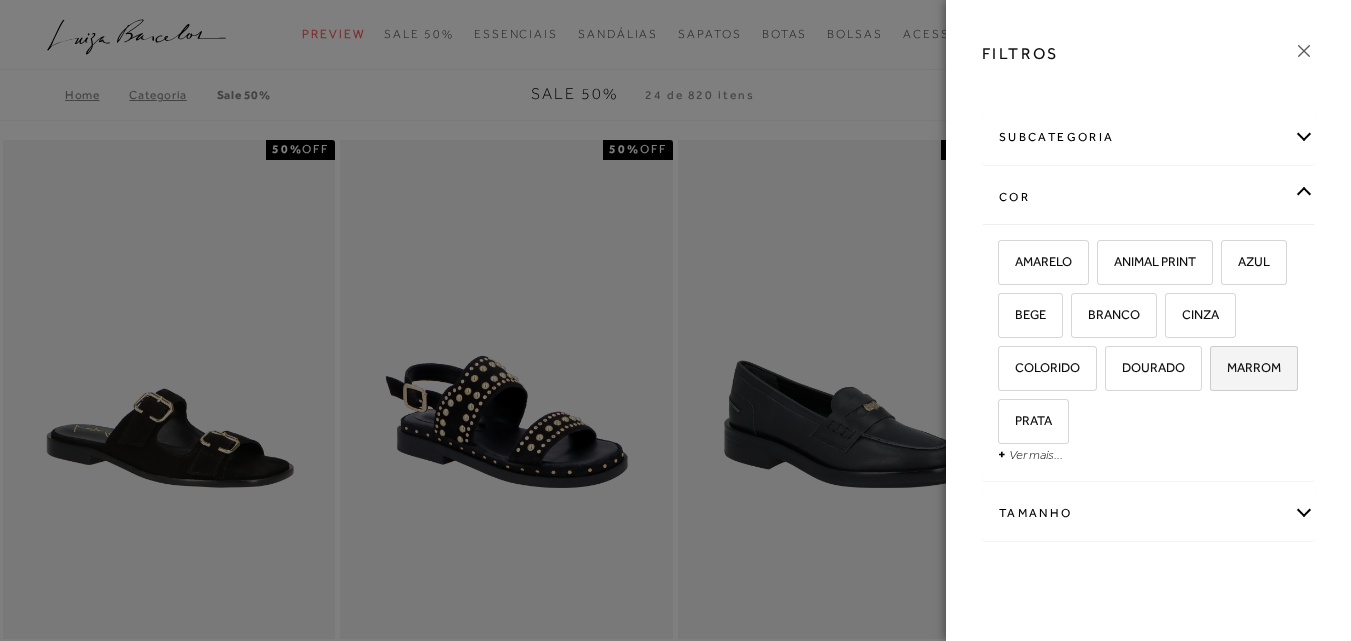 scroll, scrollTop: 30, scrollLeft: 0, axis: vertical 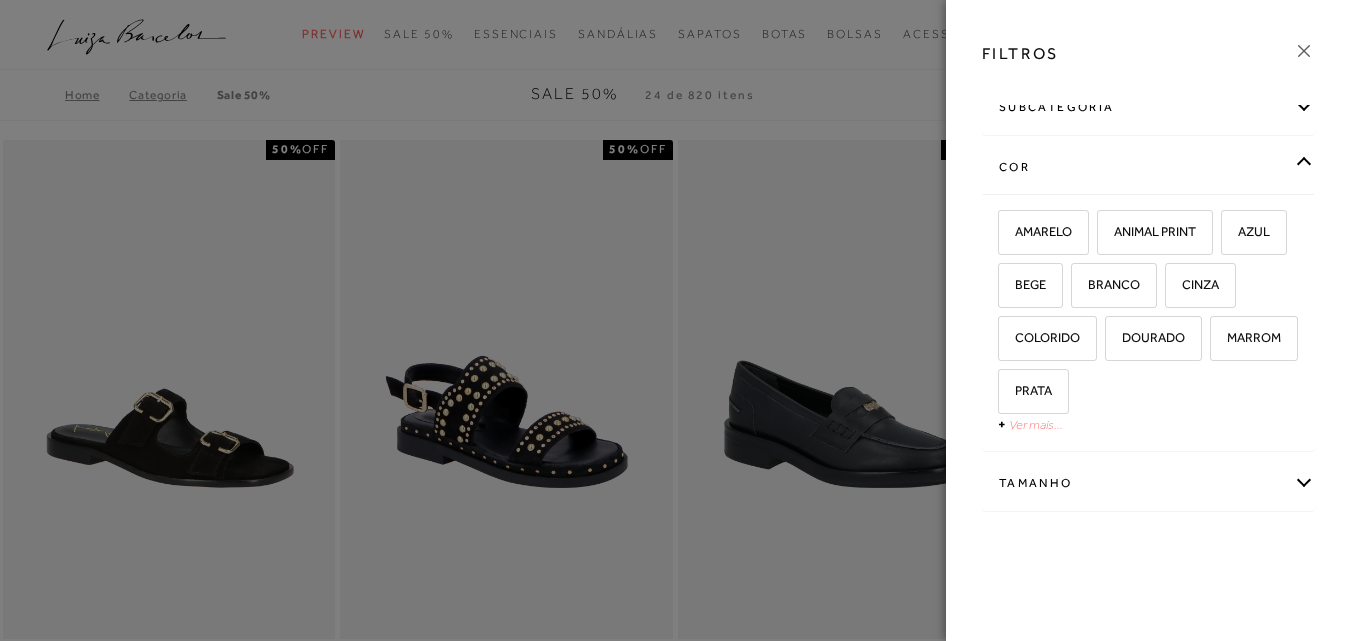 click on "Ver mais..." at bounding box center (1036, 424) 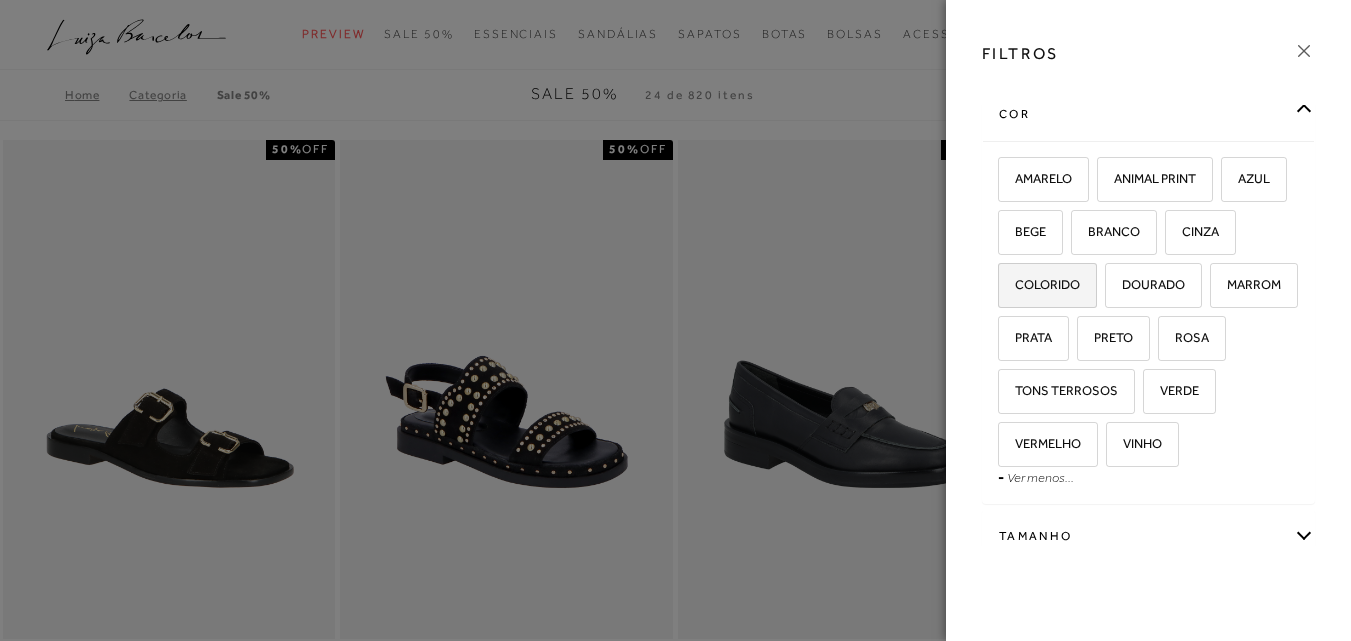 scroll, scrollTop: 130, scrollLeft: 0, axis: vertical 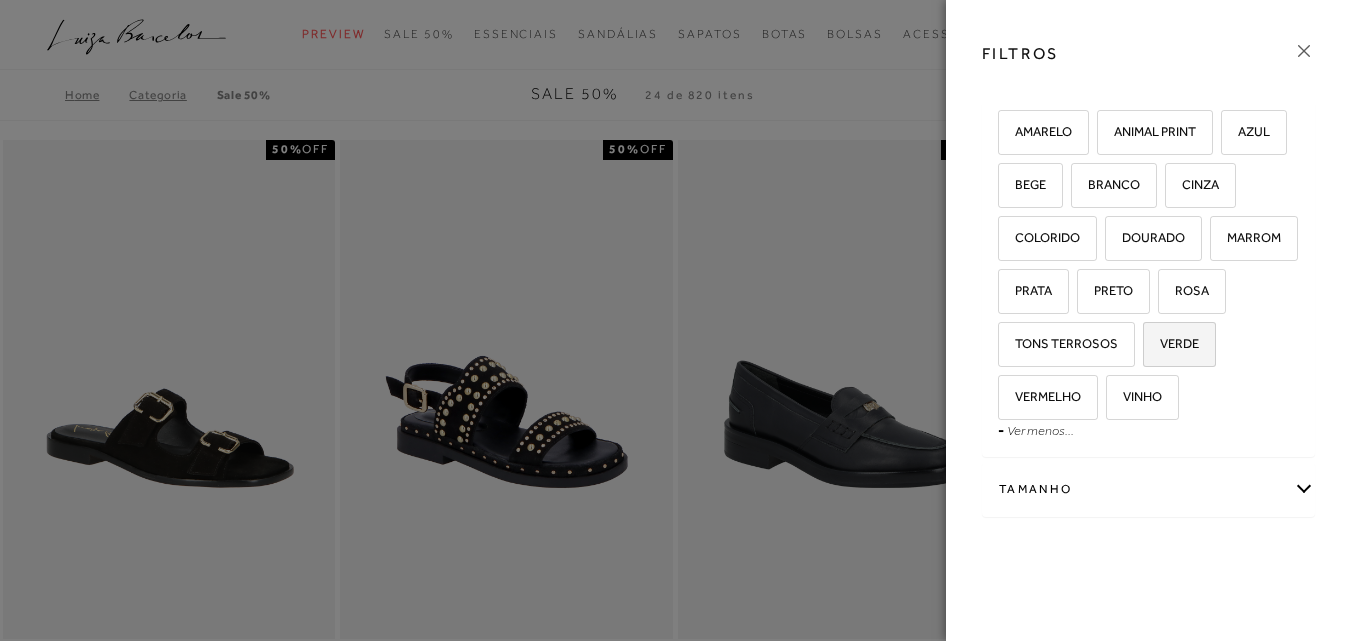 click on "VERDE" at bounding box center (1172, 343) 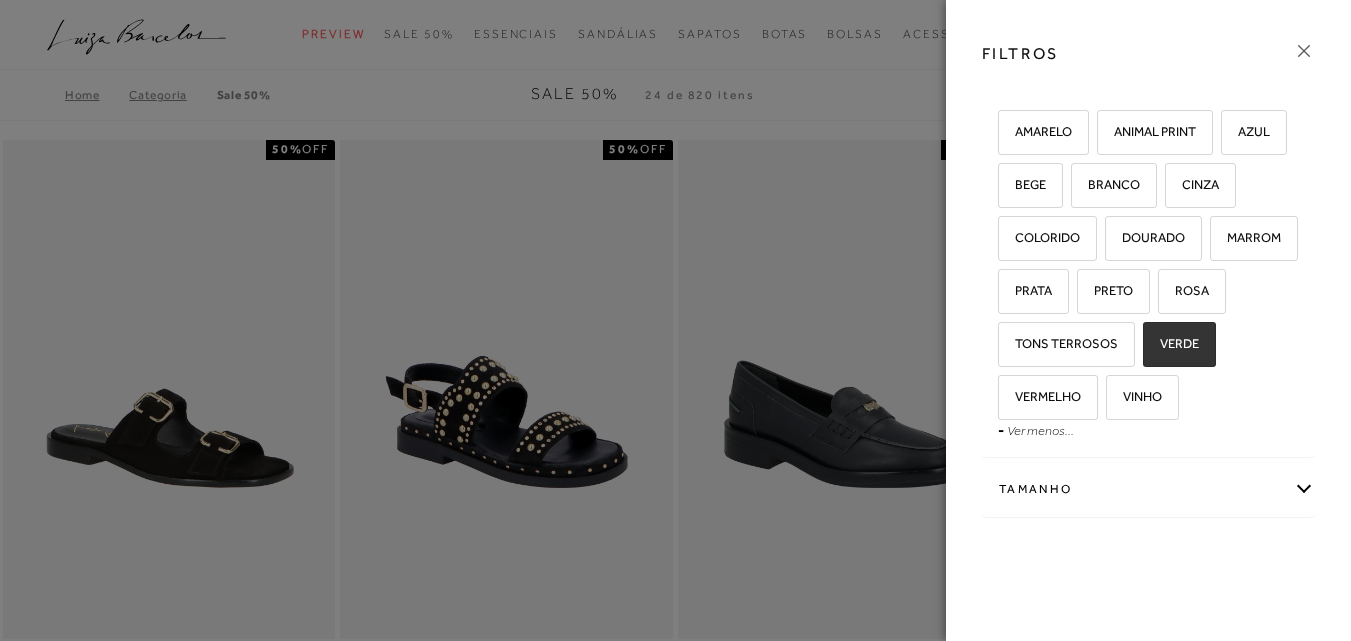 checkbox on "true" 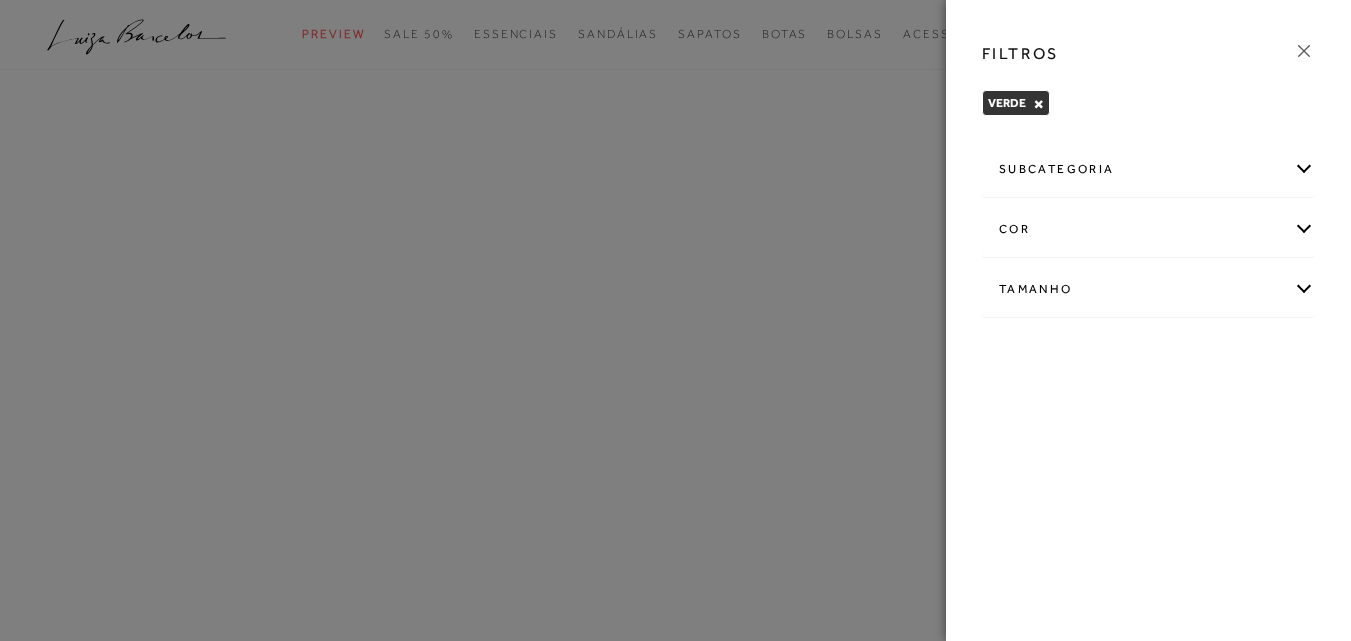 click 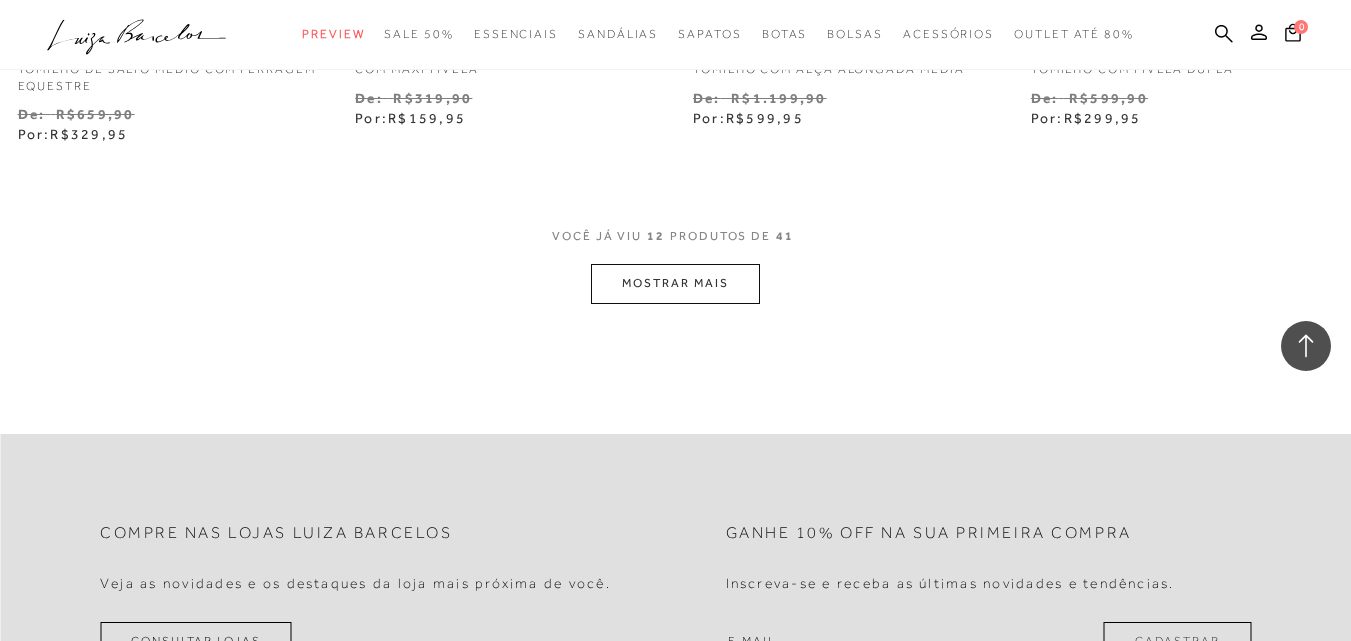 scroll, scrollTop: 2000, scrollLeft: 0, axis: vertical 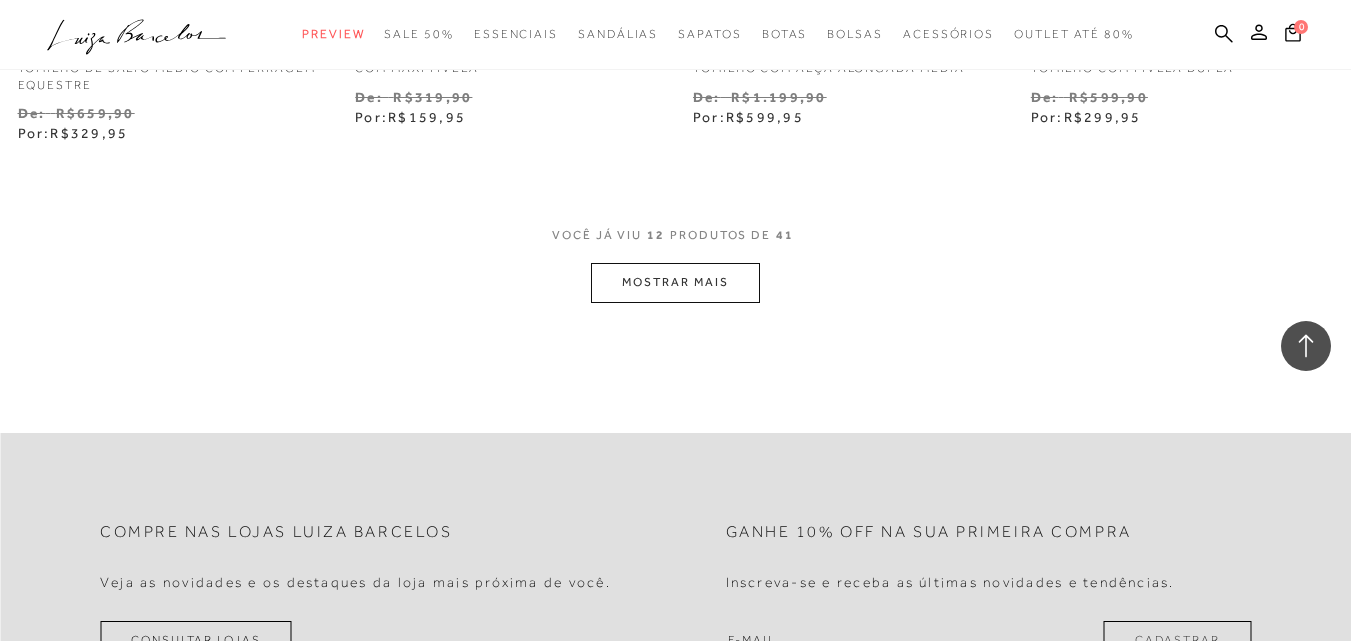 click on "MOSTRAR MAIS" at bounding box center (675, 282) 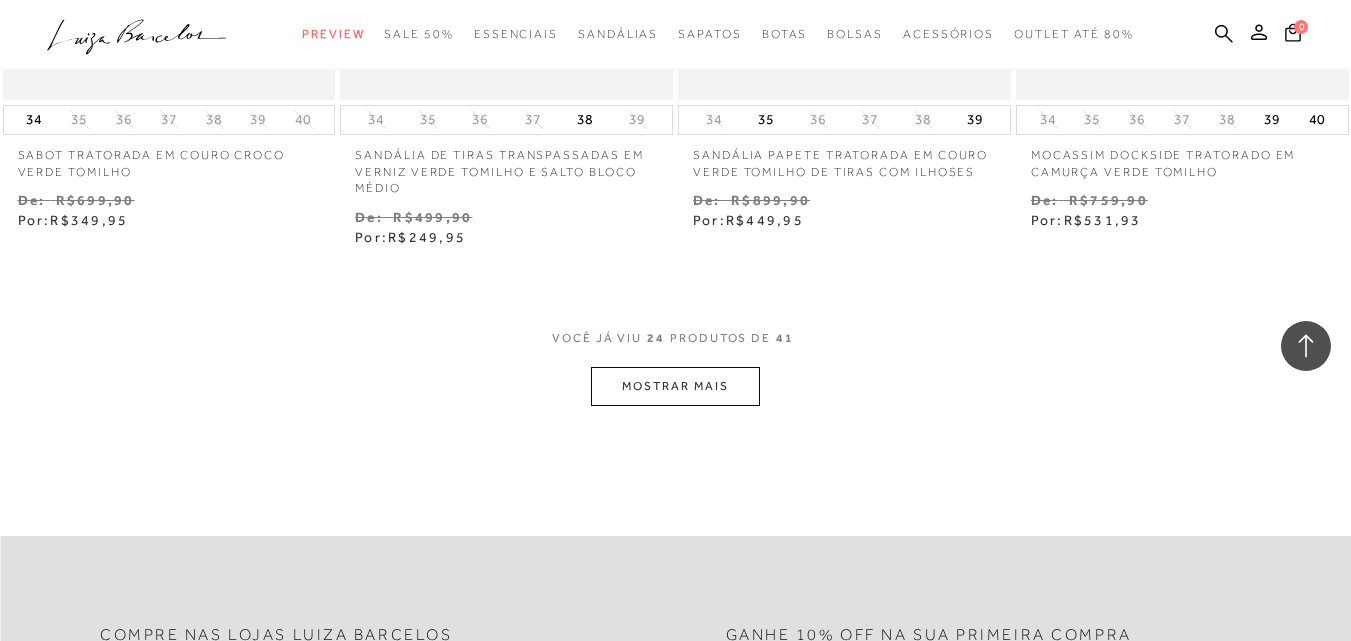 scroll, scrollTop: 3900, scrollLeft: 0, axis: vertical 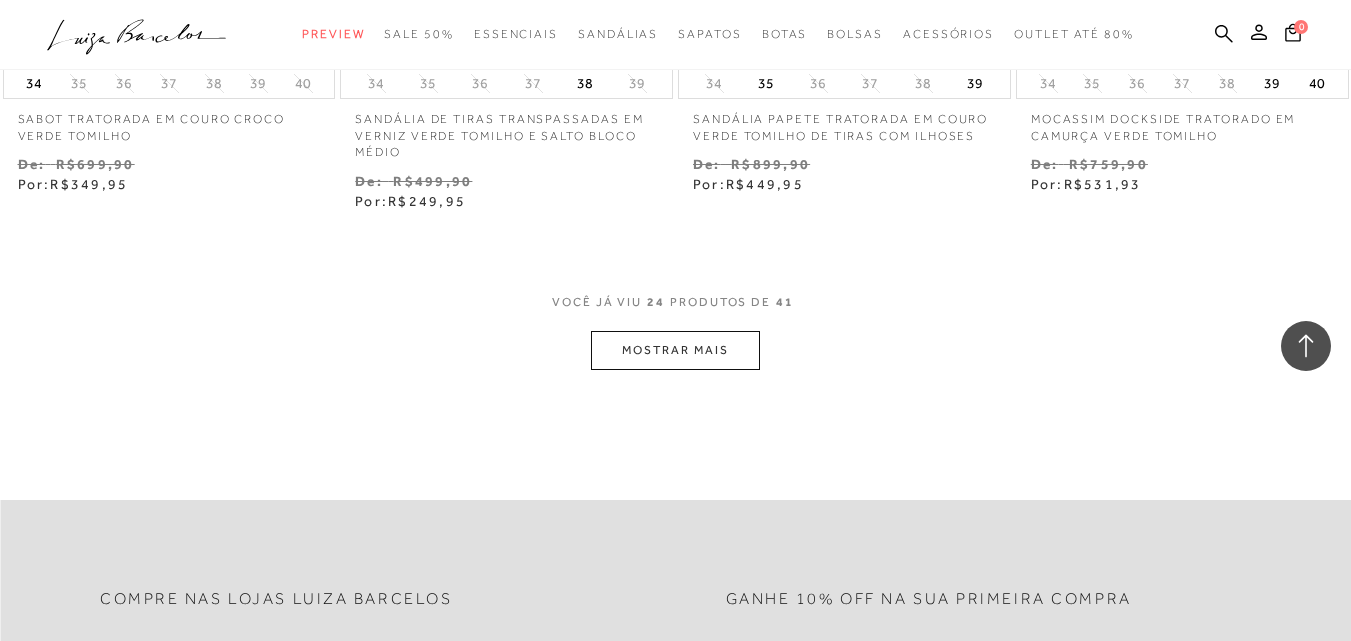 click on "MOSTRAR MAIS" at bounding box center (675, 350) 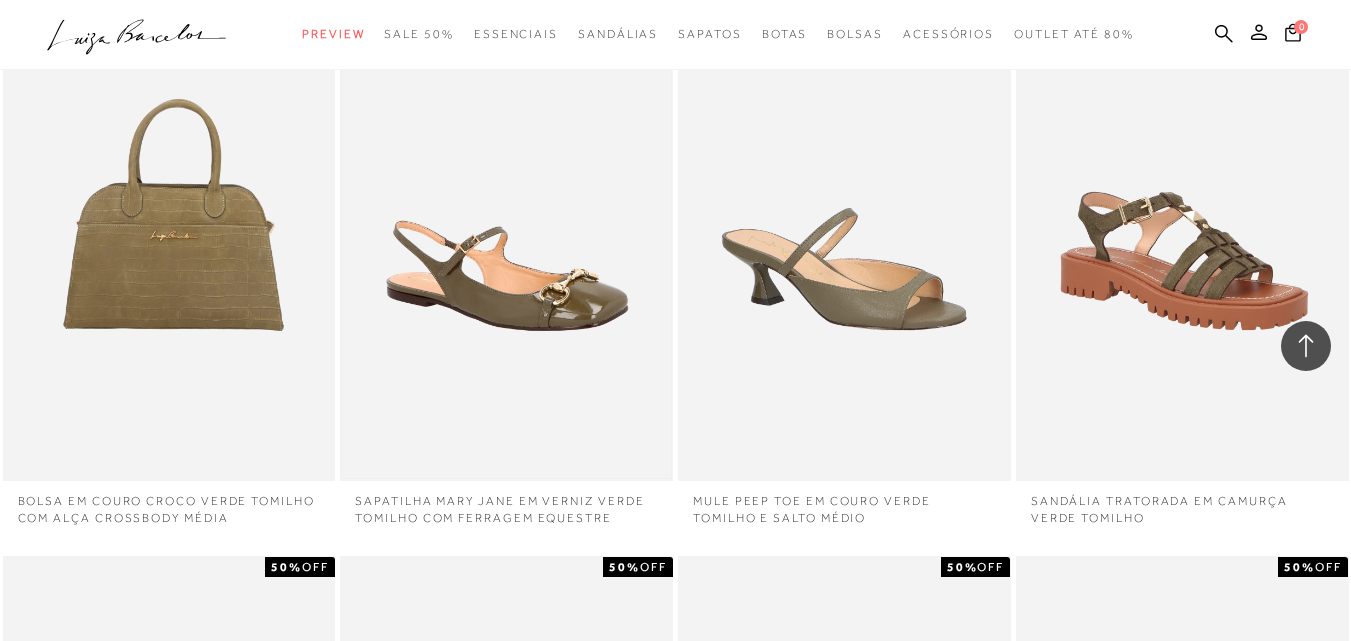 scroll, scrollTop: 4200, scrollLeft: 0, axis: vertical 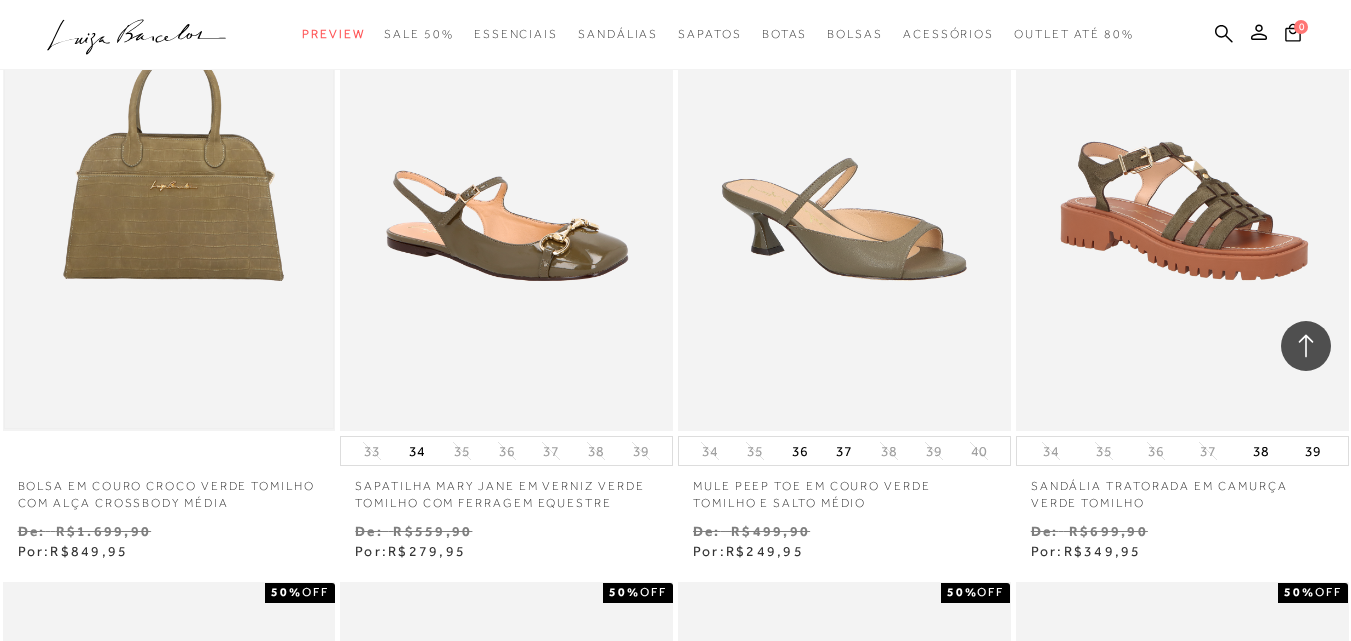 click at bounding box center (169, 181) 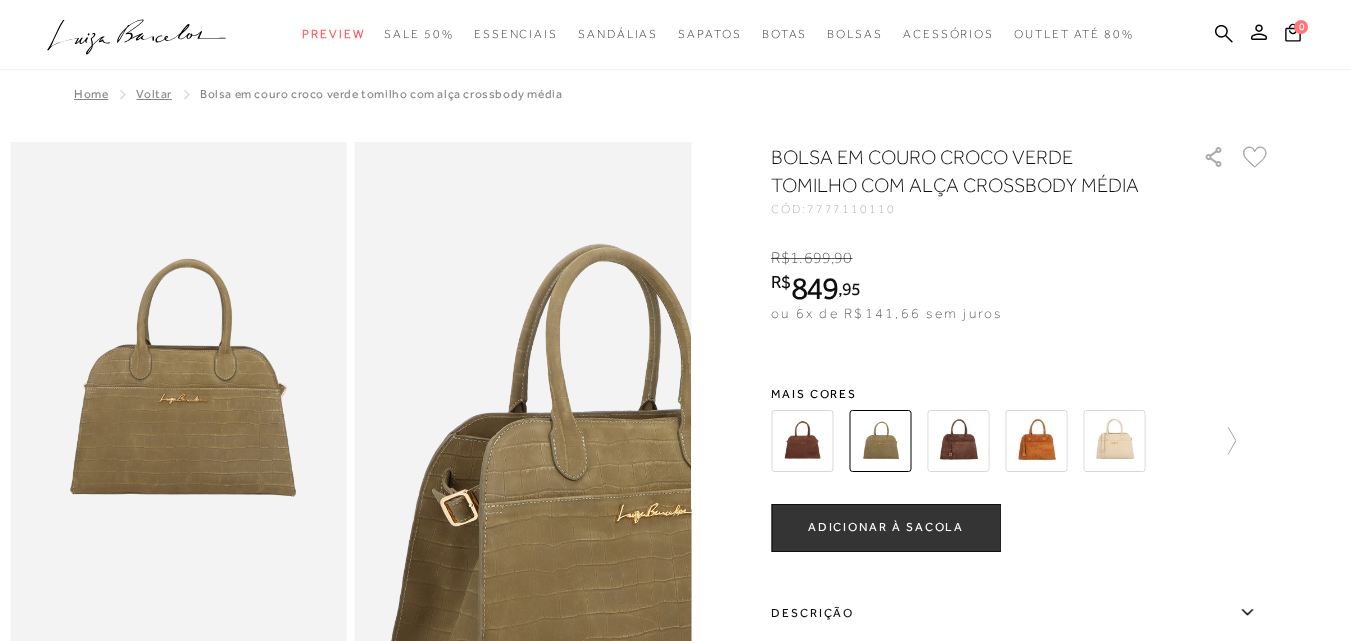 scroll, scrollTop: 0, scrollLeft: 0, axis: both 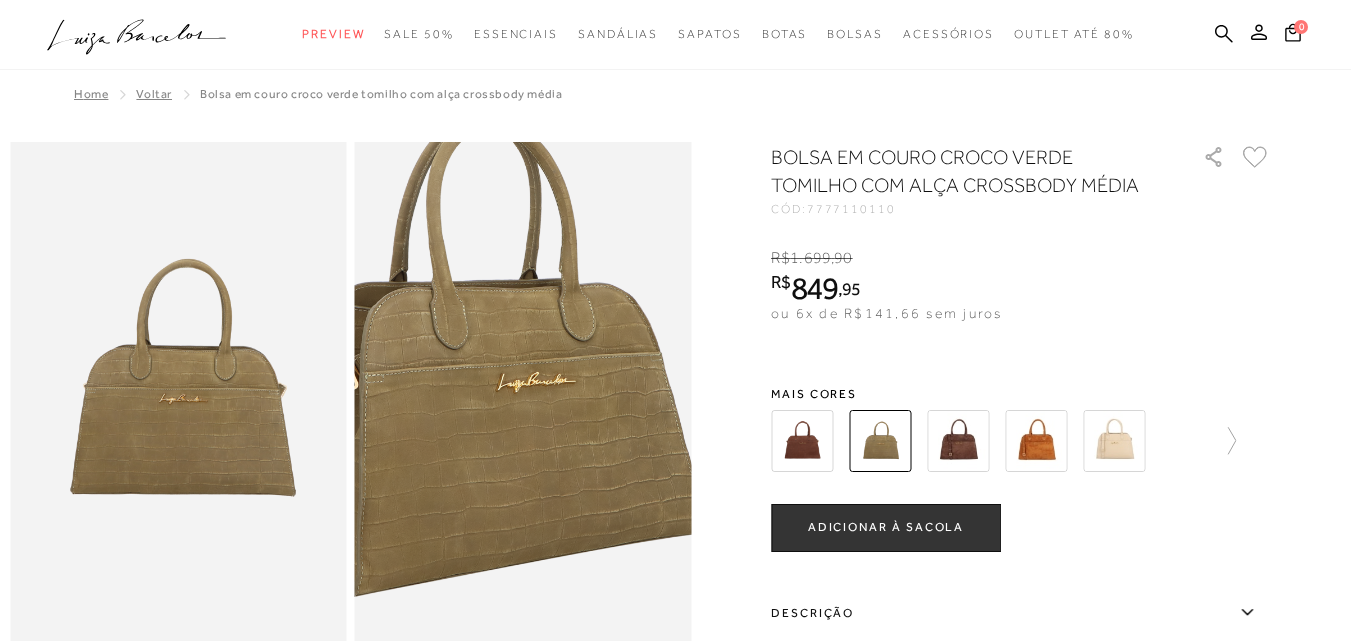 click at bounding box center (483, 387) 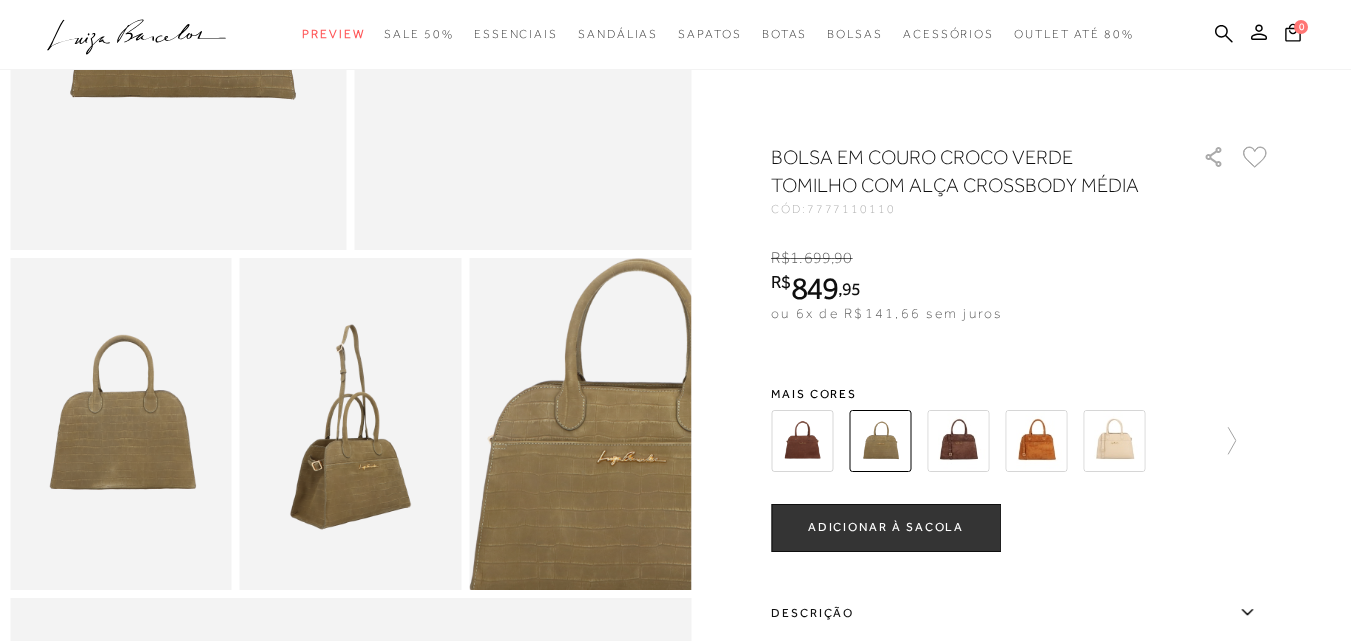 scroll, scrollTop: 500, scrollLeft: 0, axis: vertical 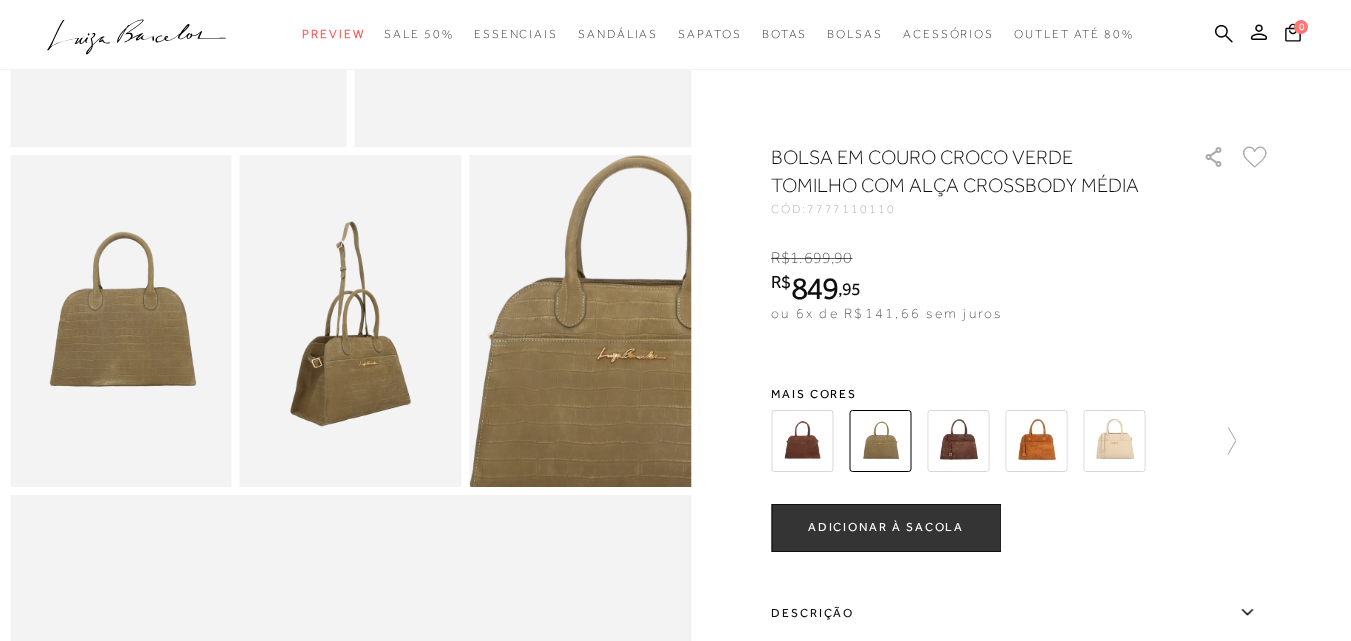 click at bounding box center [351, 321] 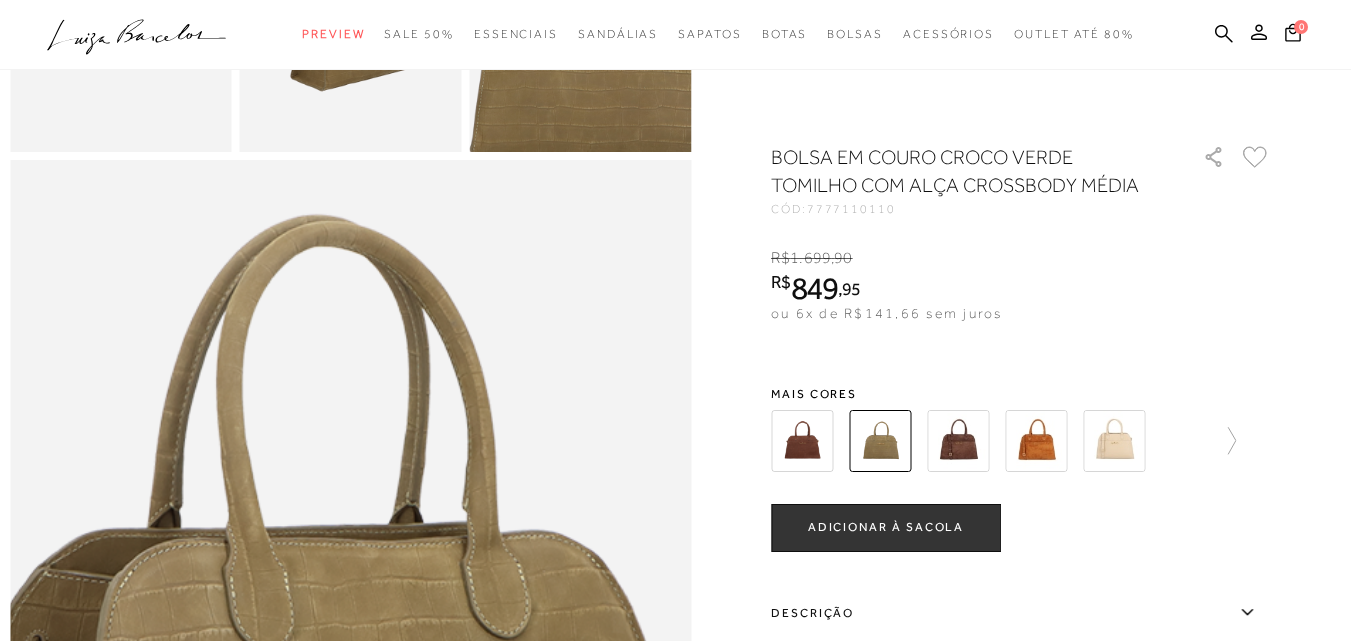 scroll, scrollTop: 800, scrollLeft: 0, axis: vertical 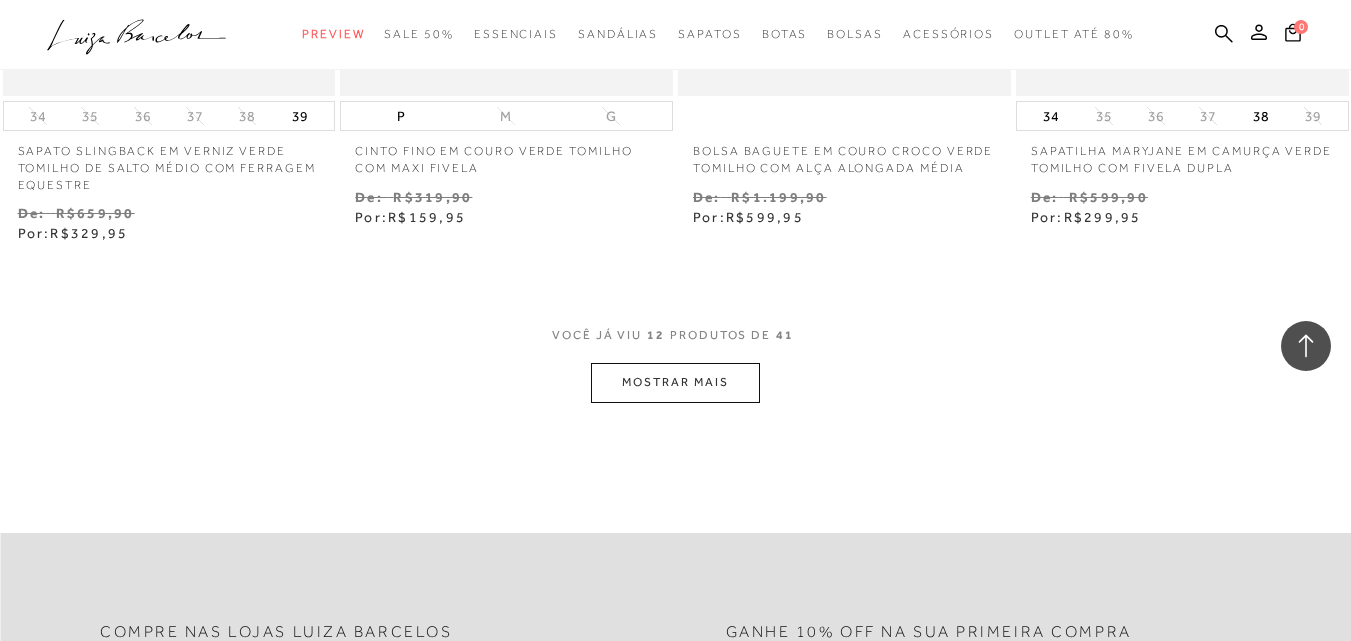 click on "MOSTRAR MAIS" at bounding box center [675, 382] 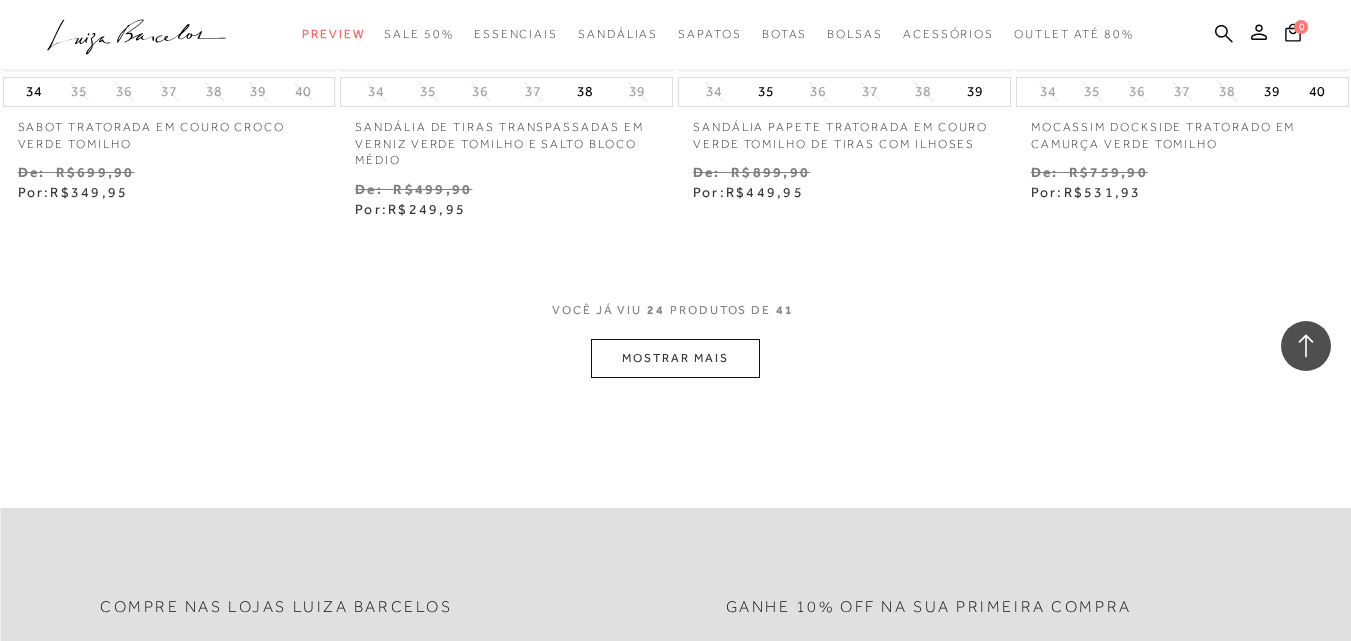 scroll, scrollTop: 3900, scrollLeft: 0, axis: vertical 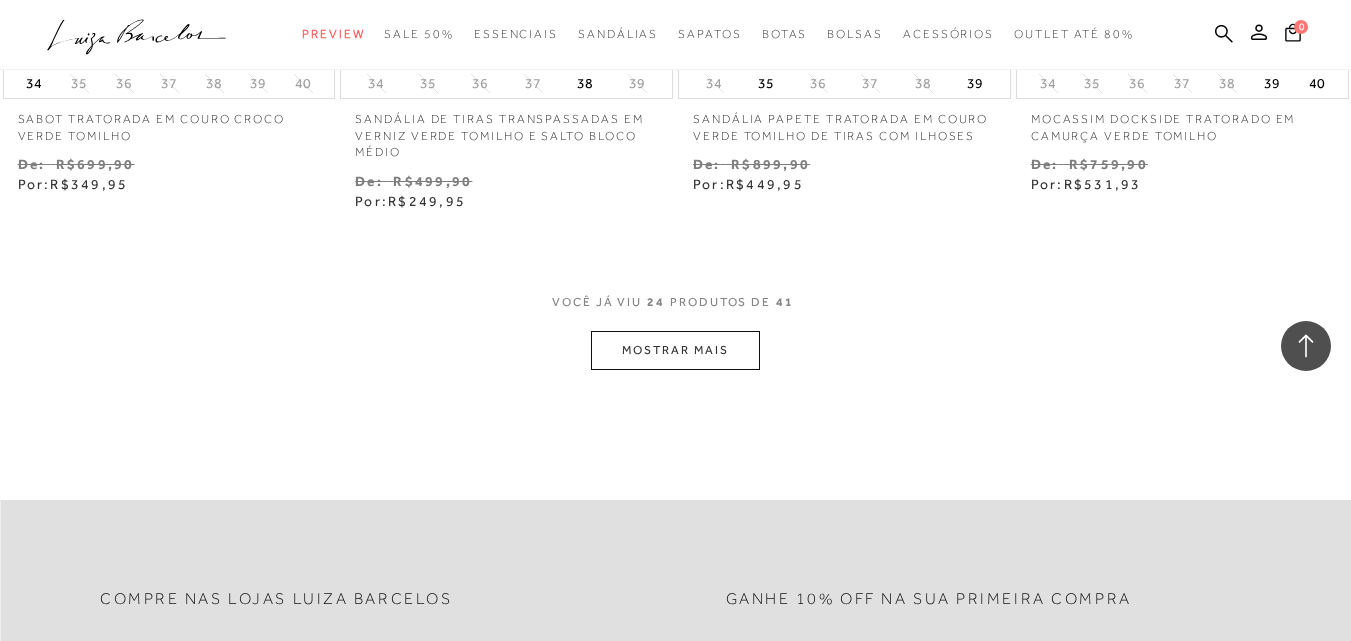 click on "MOSTRAR MAIS" at bounding box center (675, 350) 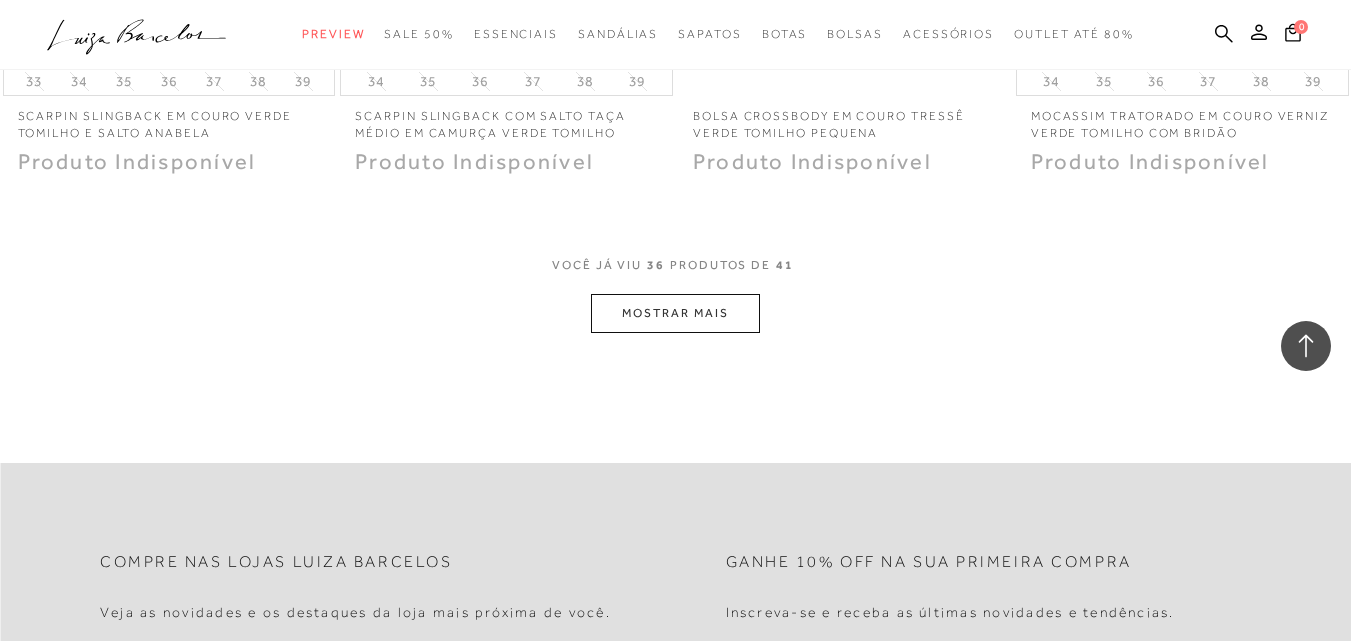 scroll, scrollTop: 5900, scrollLeft: 0, axis: vertical 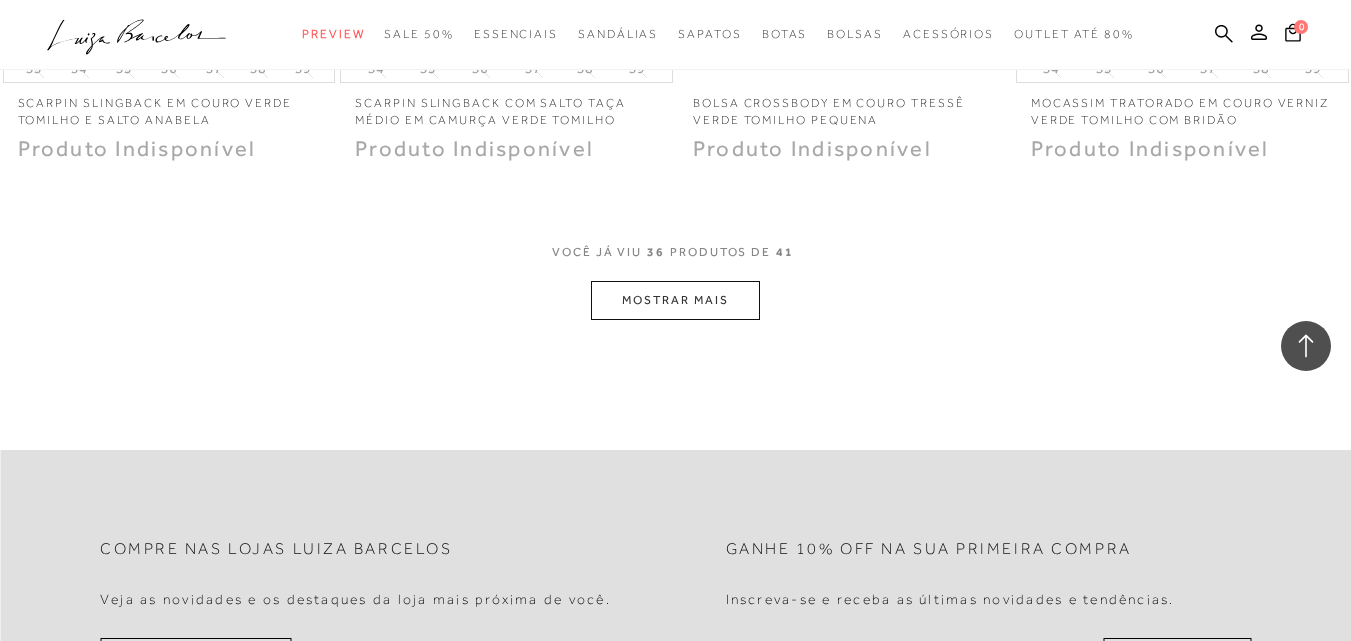click on "MOSTRAR MAIS" at bounding box center [675, 300] 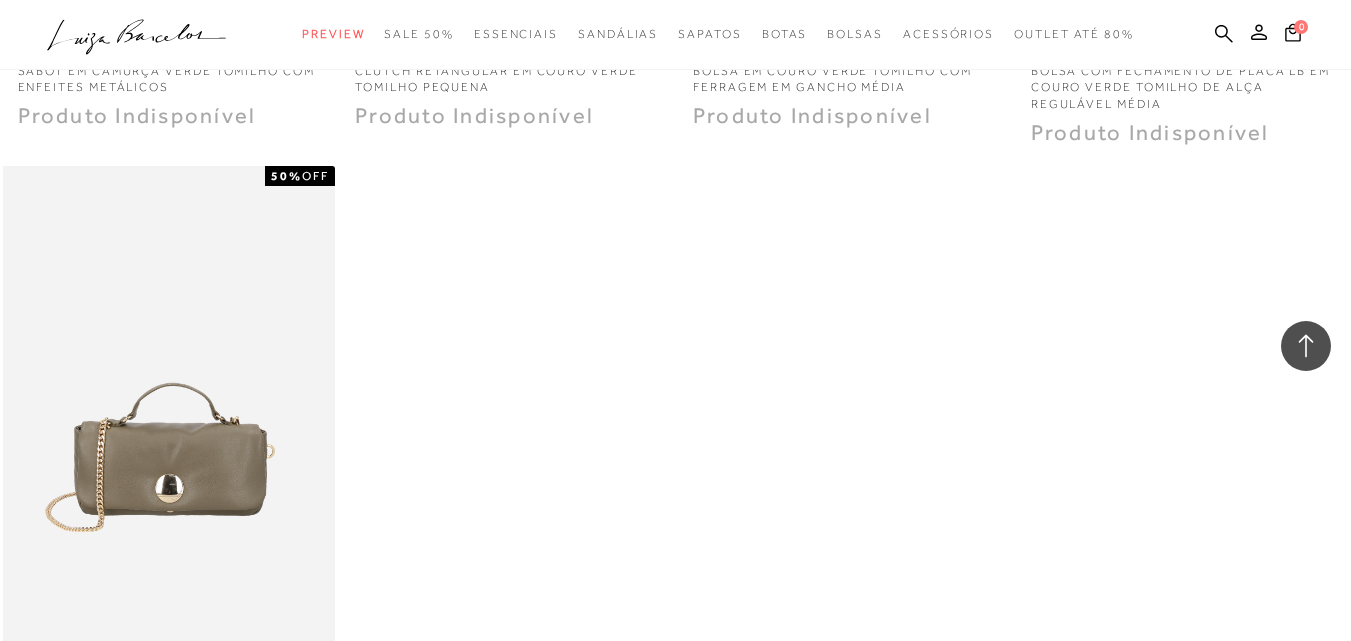 scroll, scrollTop: 6600, scrollLeft: 0, axis: vertical 